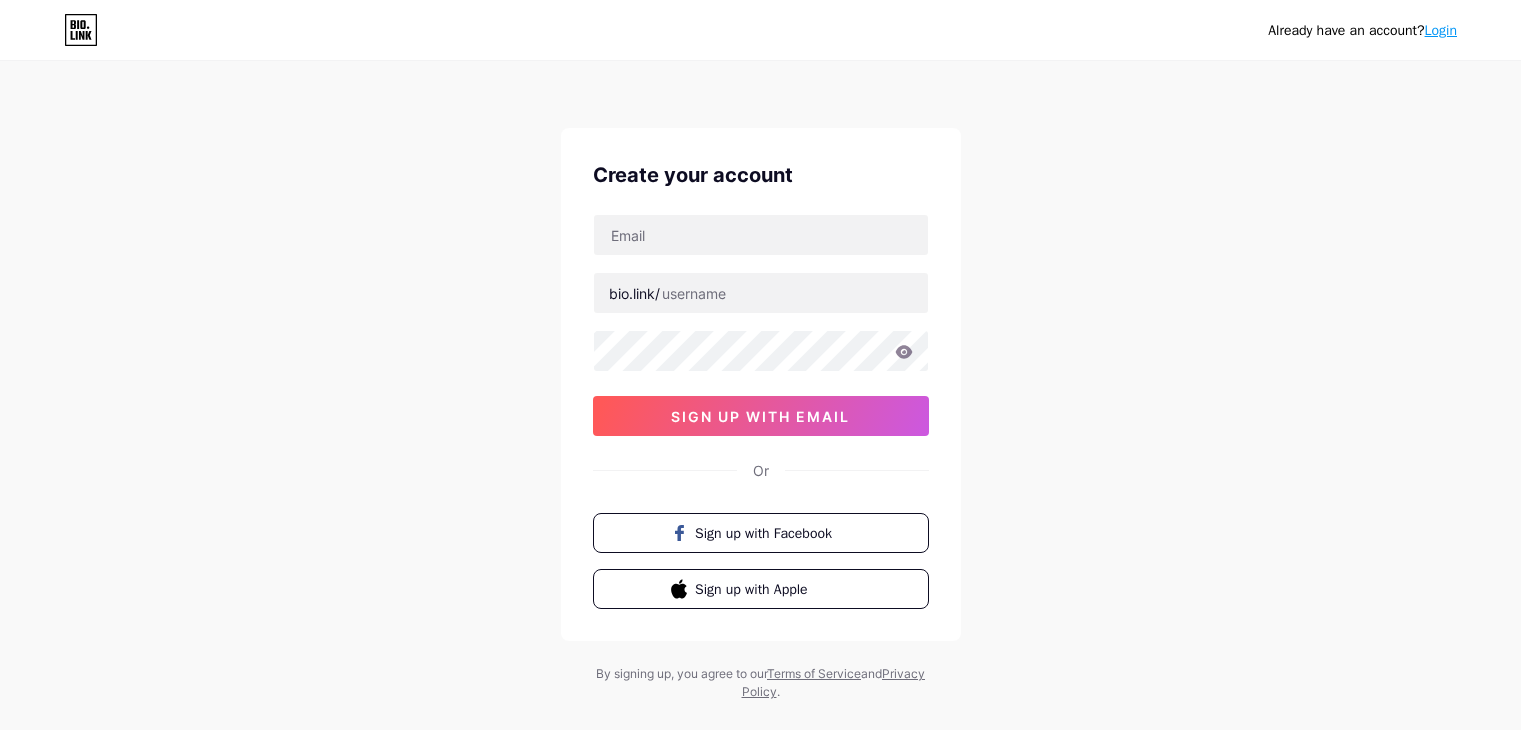 scroll, scrollTop: 0, scrollLeft: 0, axis: both 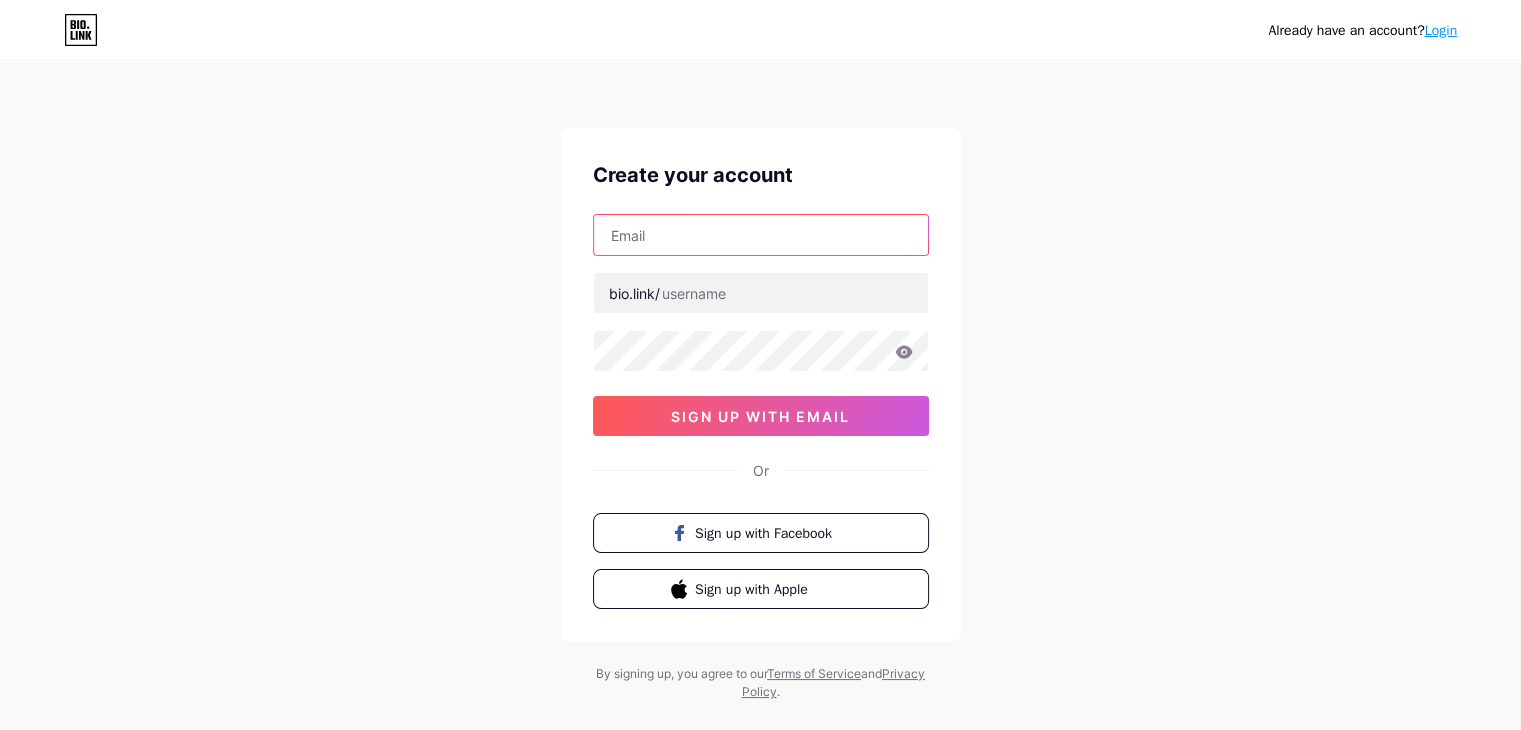 click at bounding box center [761, 235] 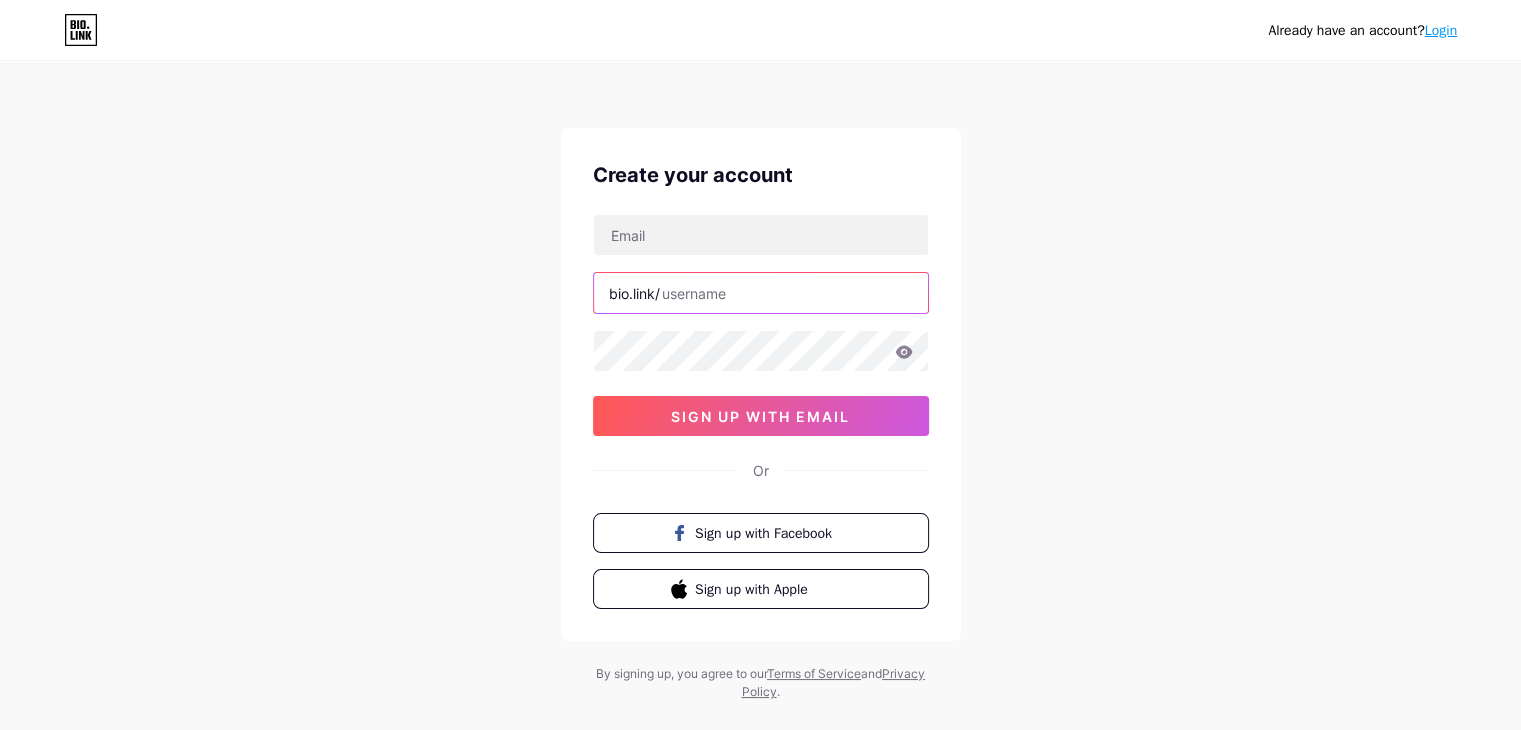 click at bounding box center [761, 293] 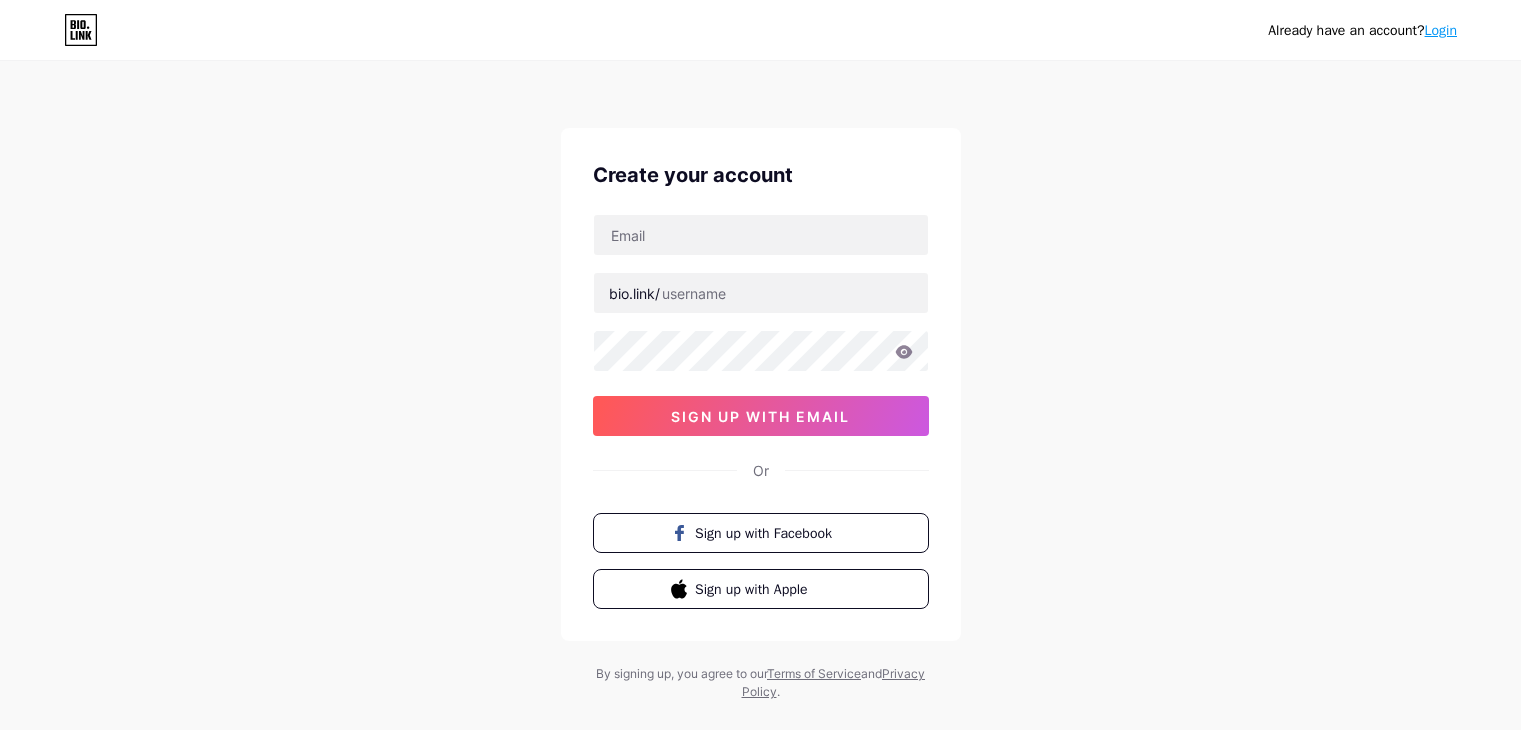 scroll, scrollTop: 0, scrollLeft: 0, axis: both 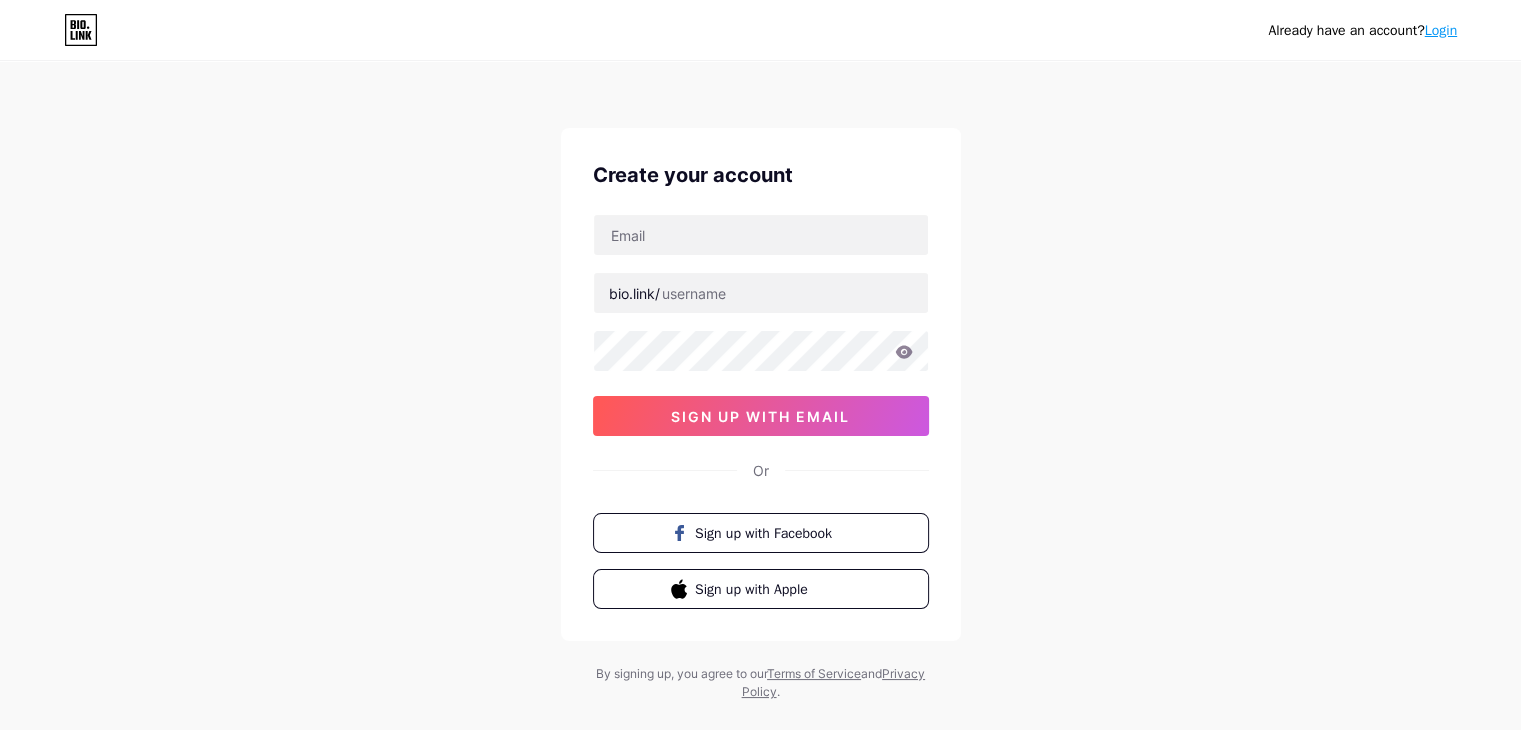 drag, startPoint x: 736, startPoint y: 205, endPoint x: 723, endPoint y: 255, distance: 51.662365 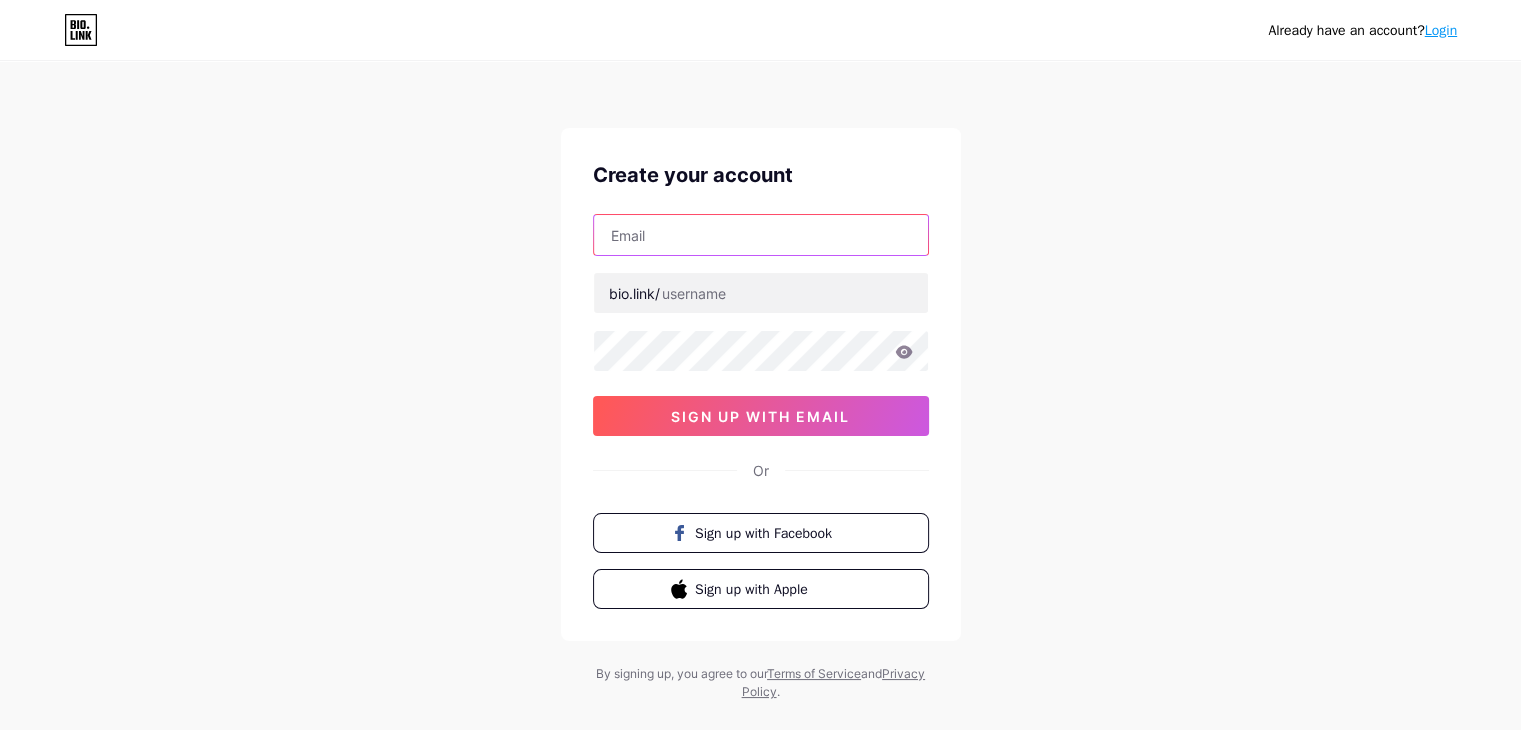 click at bounding box center (761, 235) 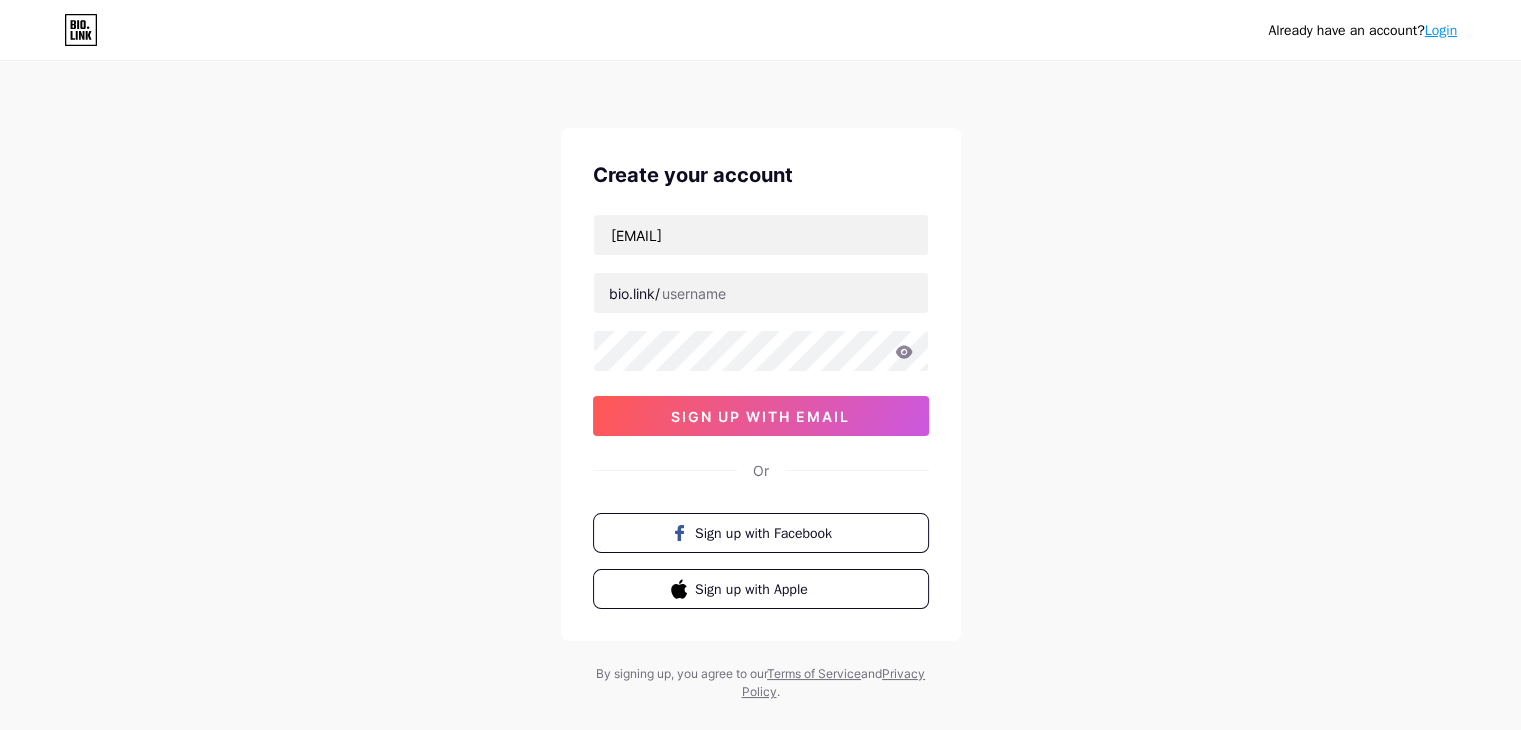 click 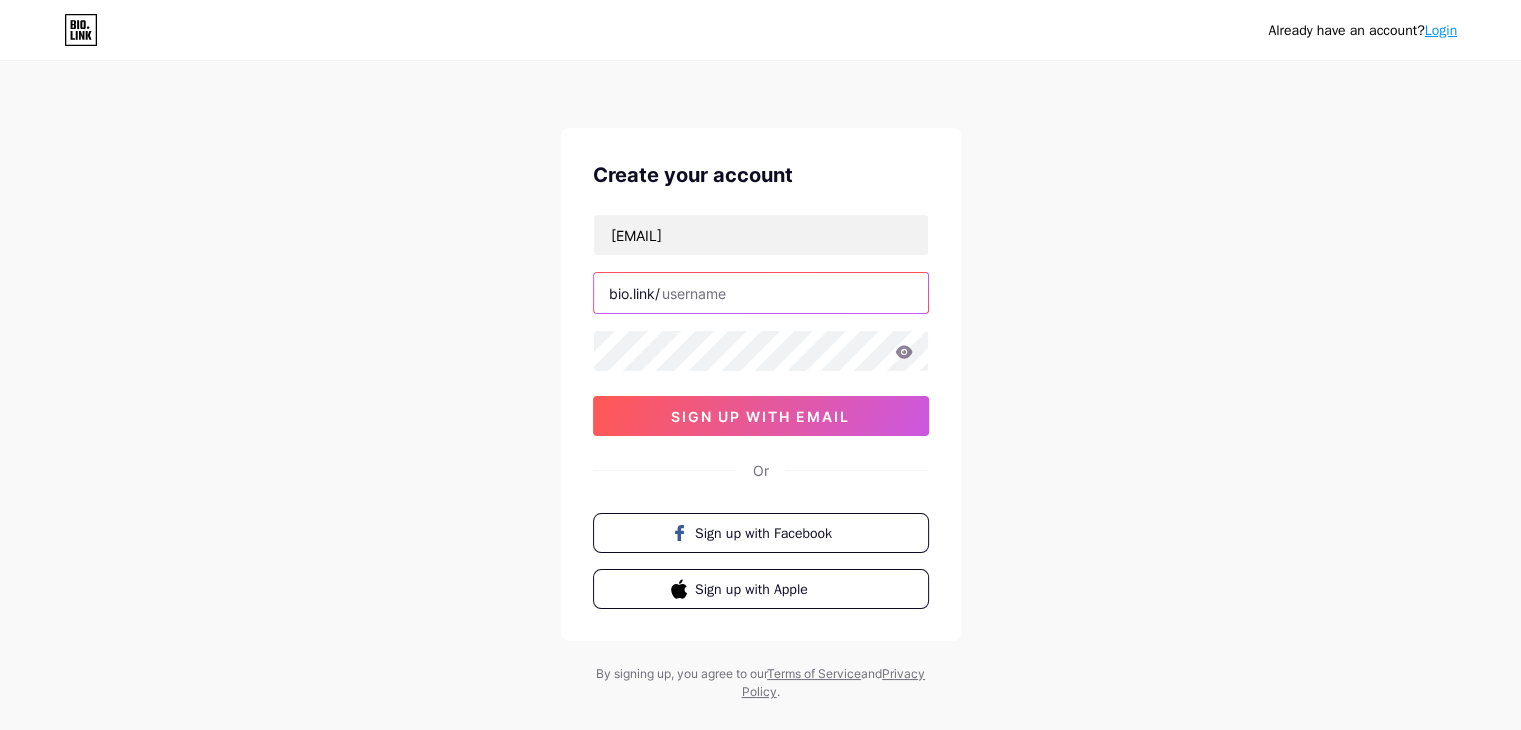 click at bounding box center (761, 293) 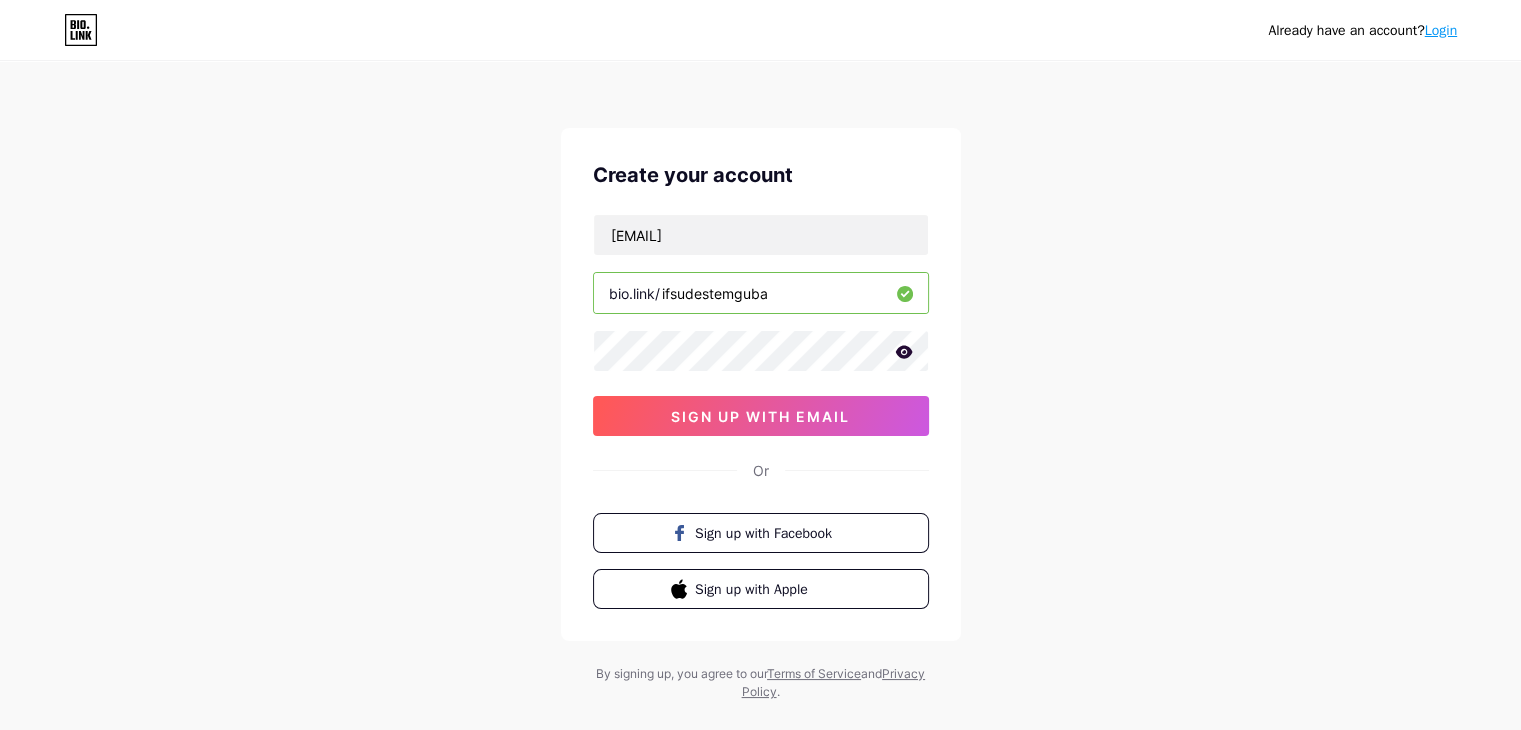 click on "ifsudestemguba" at bounding box center [761, 293] 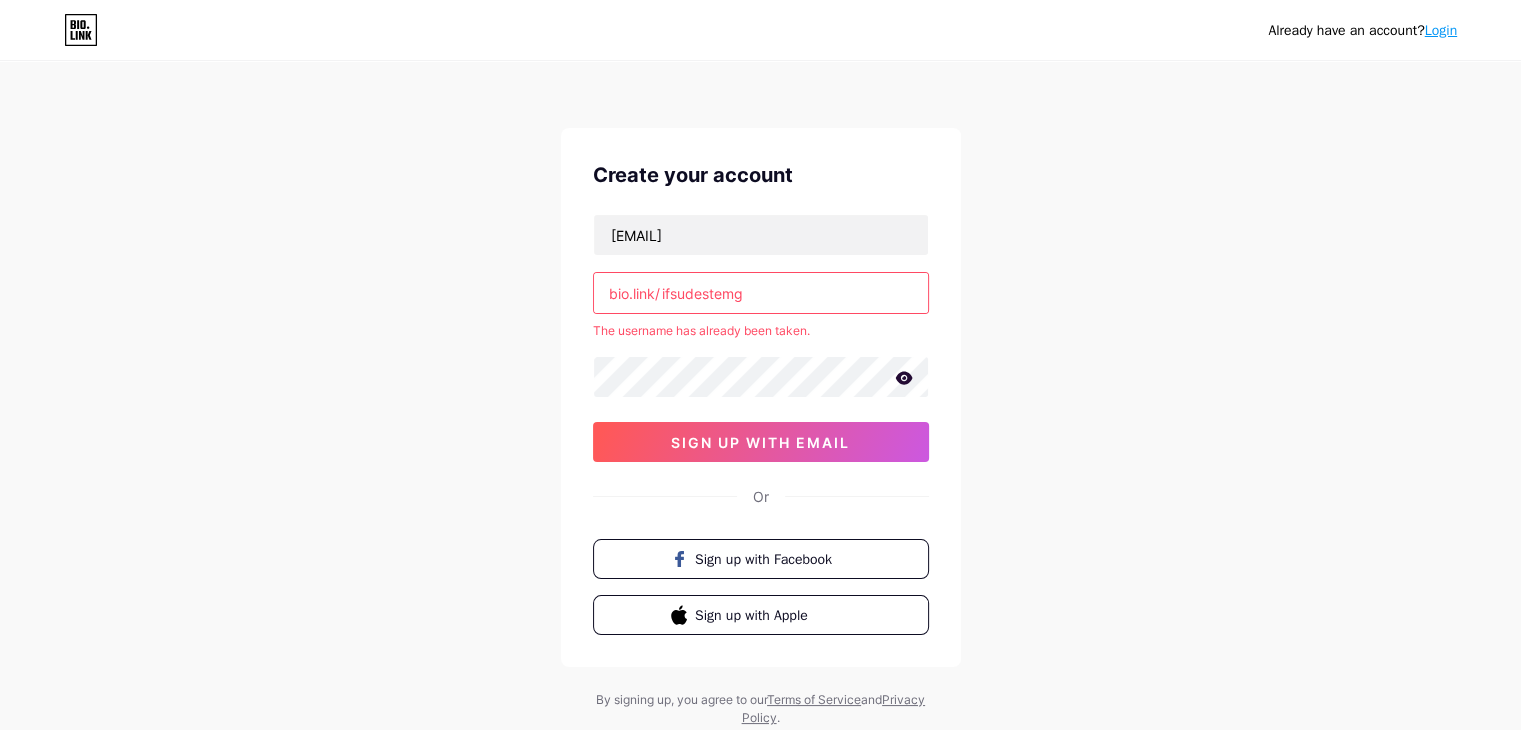 click on "ifsudestemg" at bounding box center [761, 293] 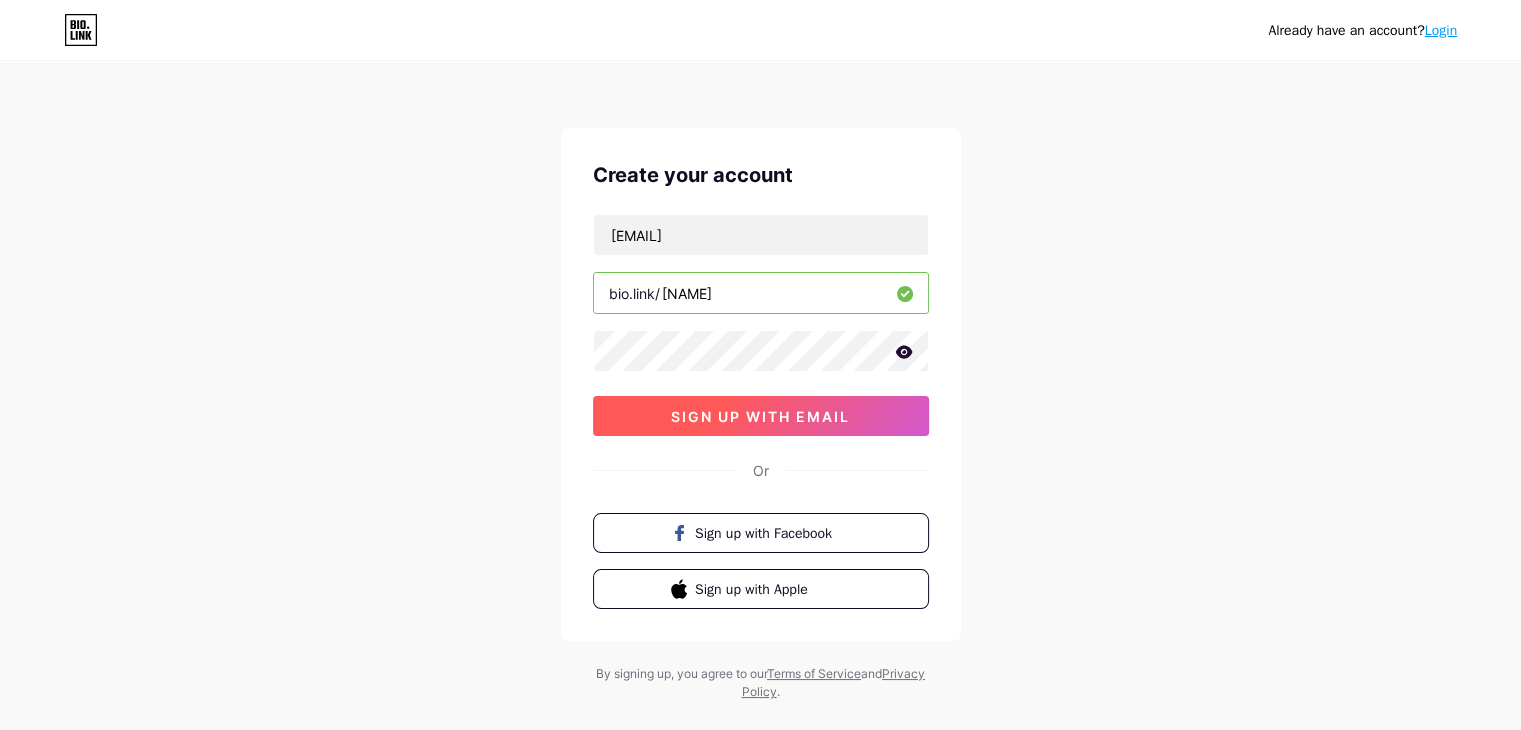 type on "[NAME]" 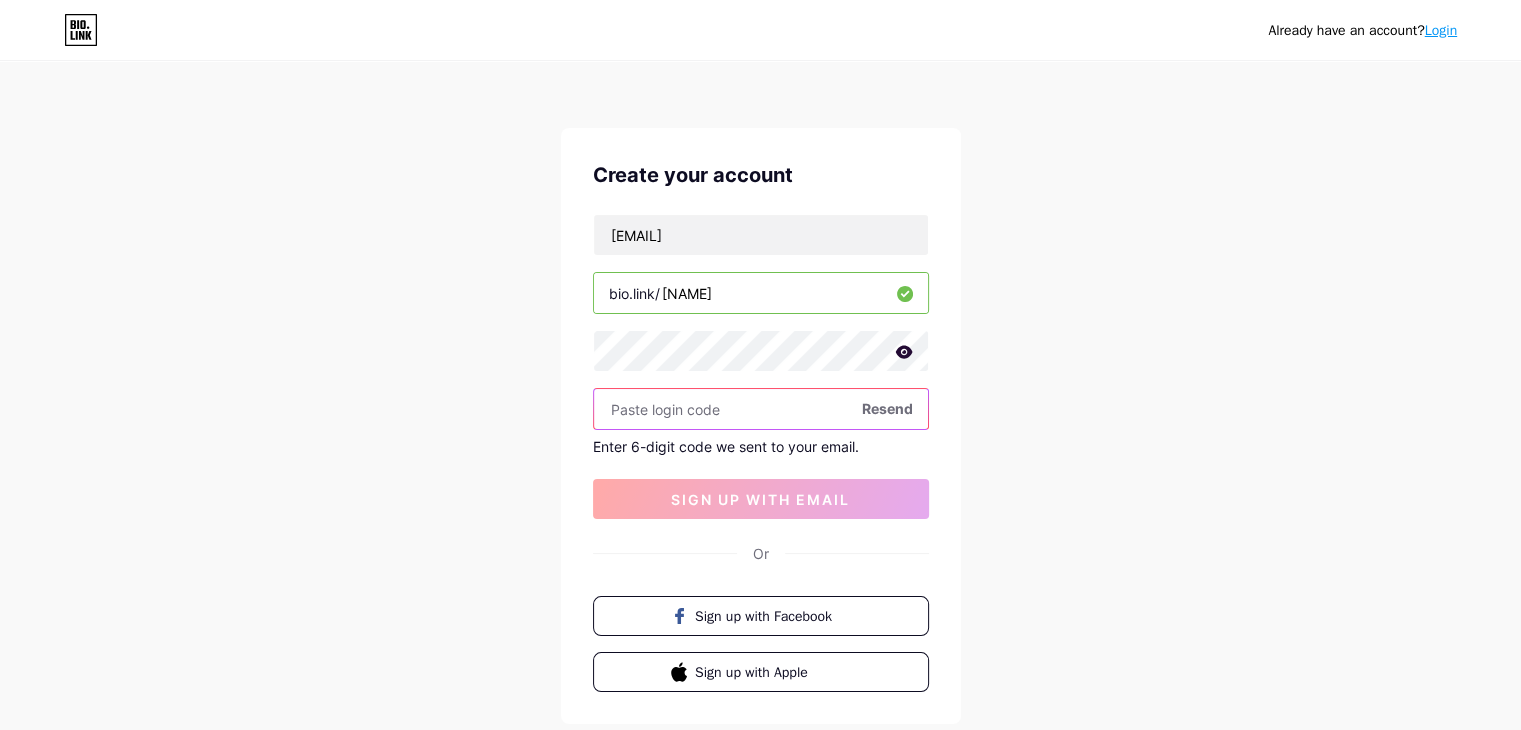 click at bounding box center (761, 409) 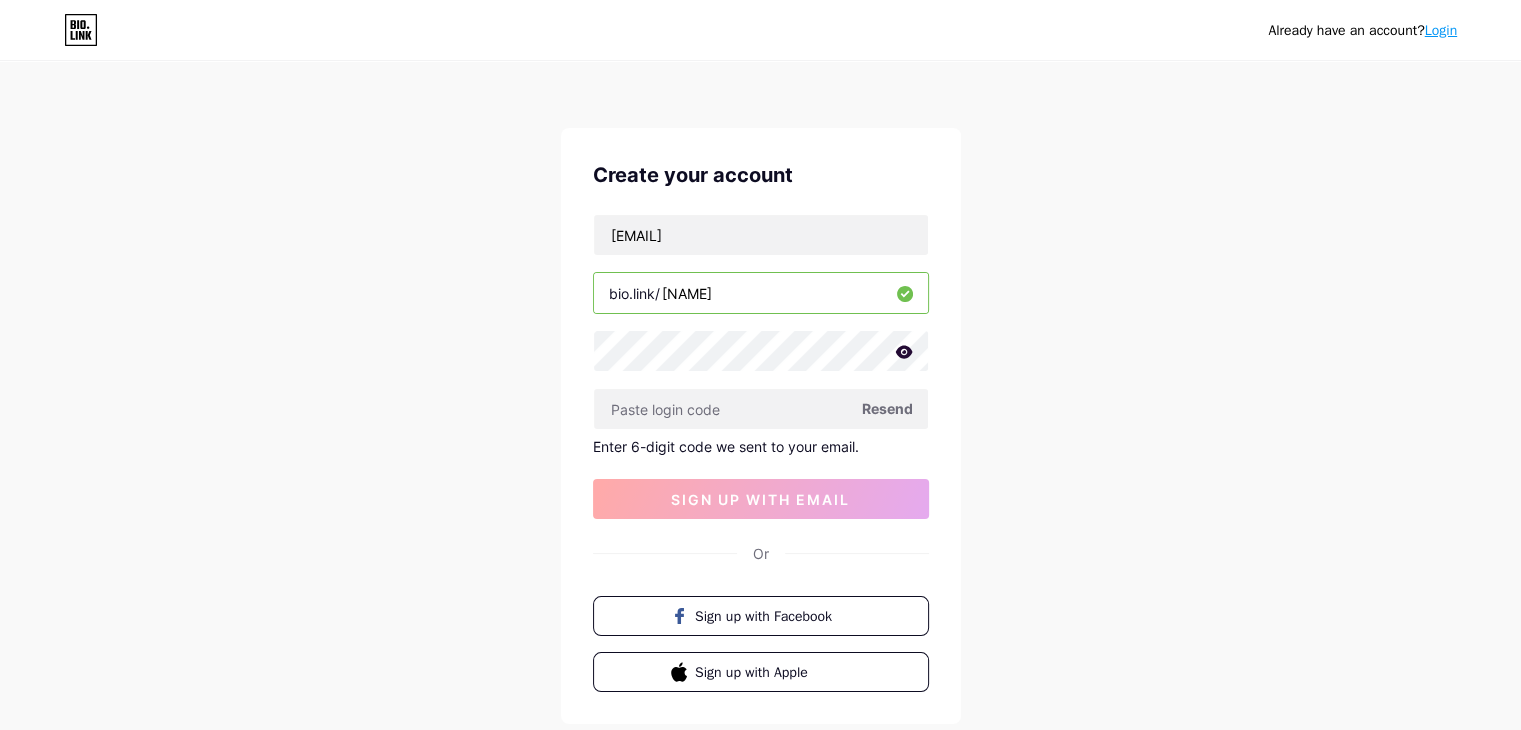 click 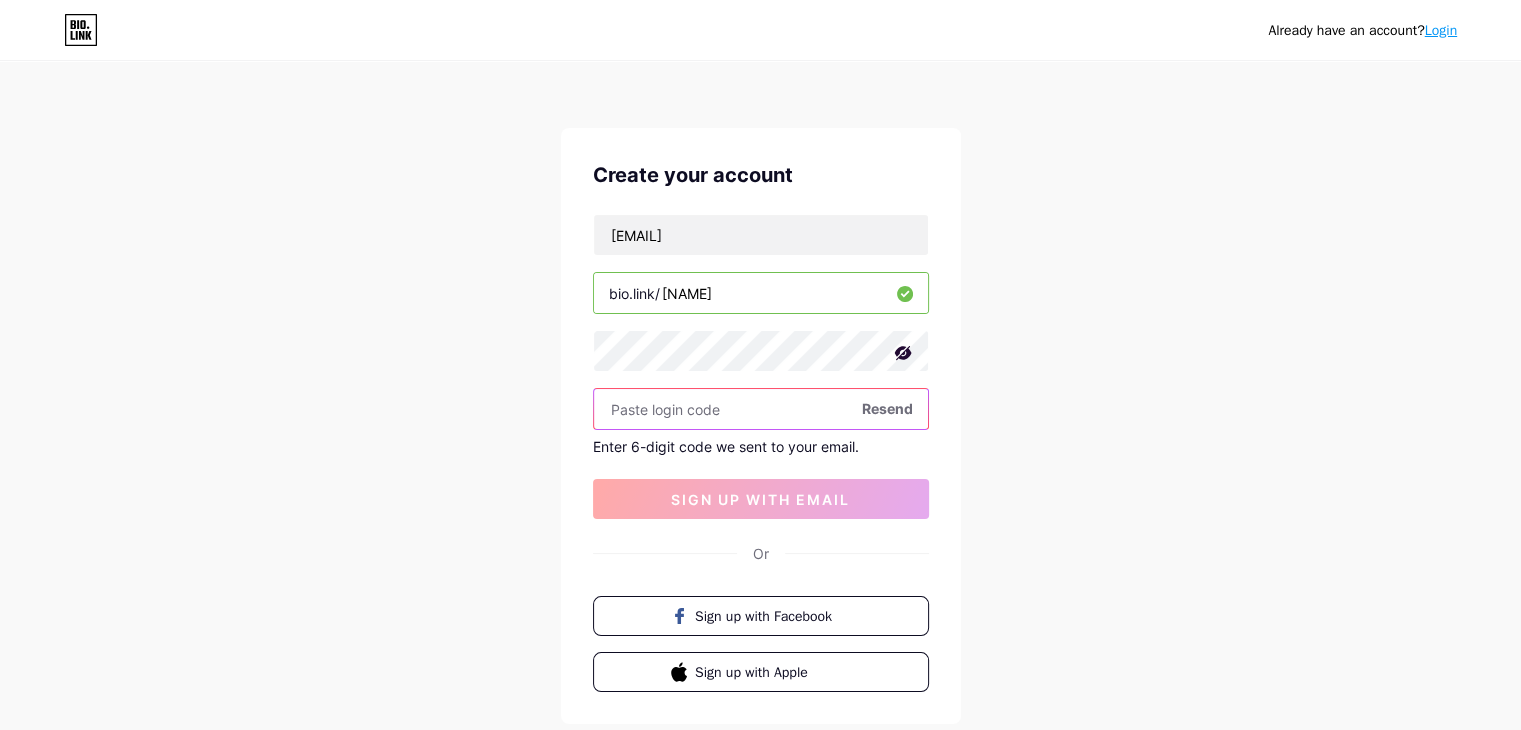 click at bounding box center (761, 409) 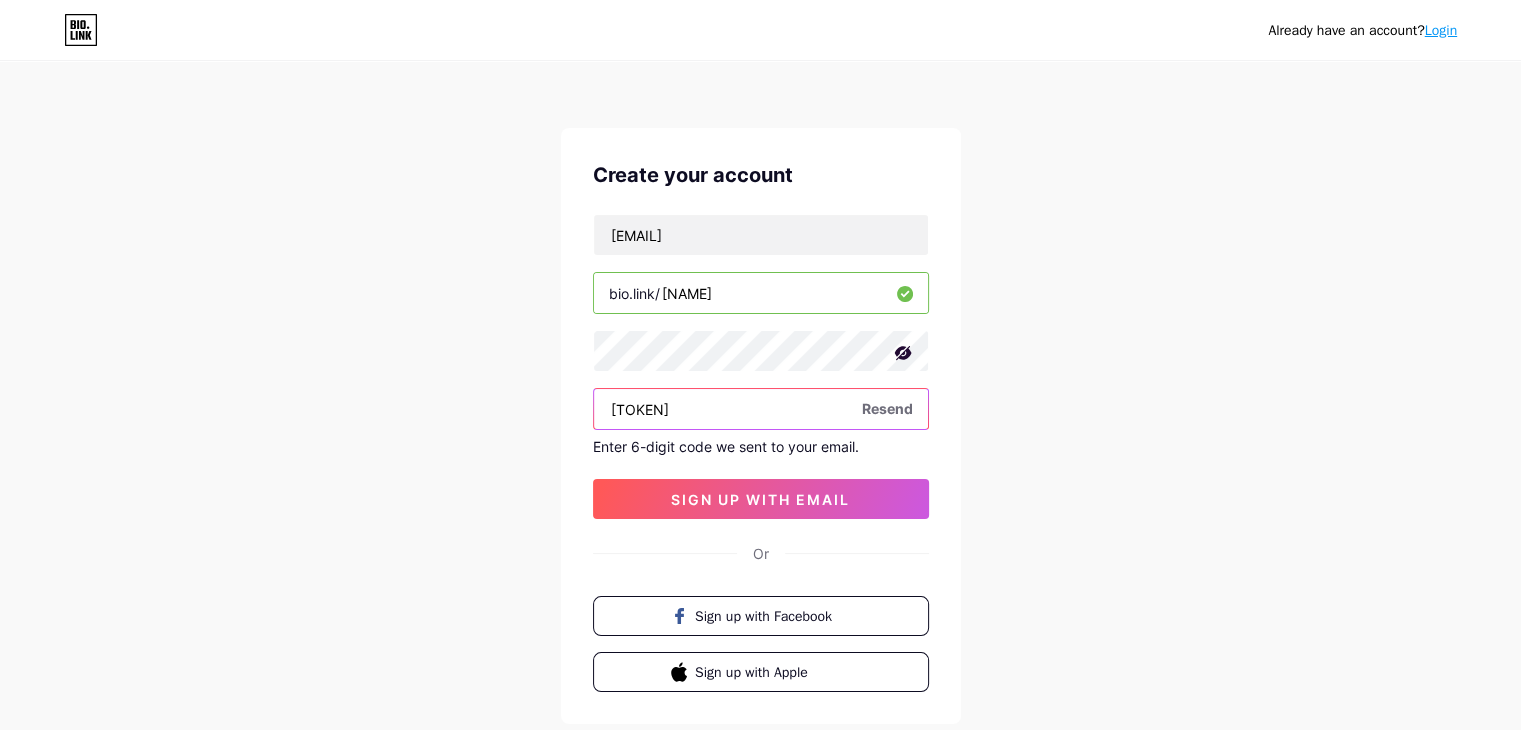 click on "[TOKEN]" at bounding box center [761, 409] 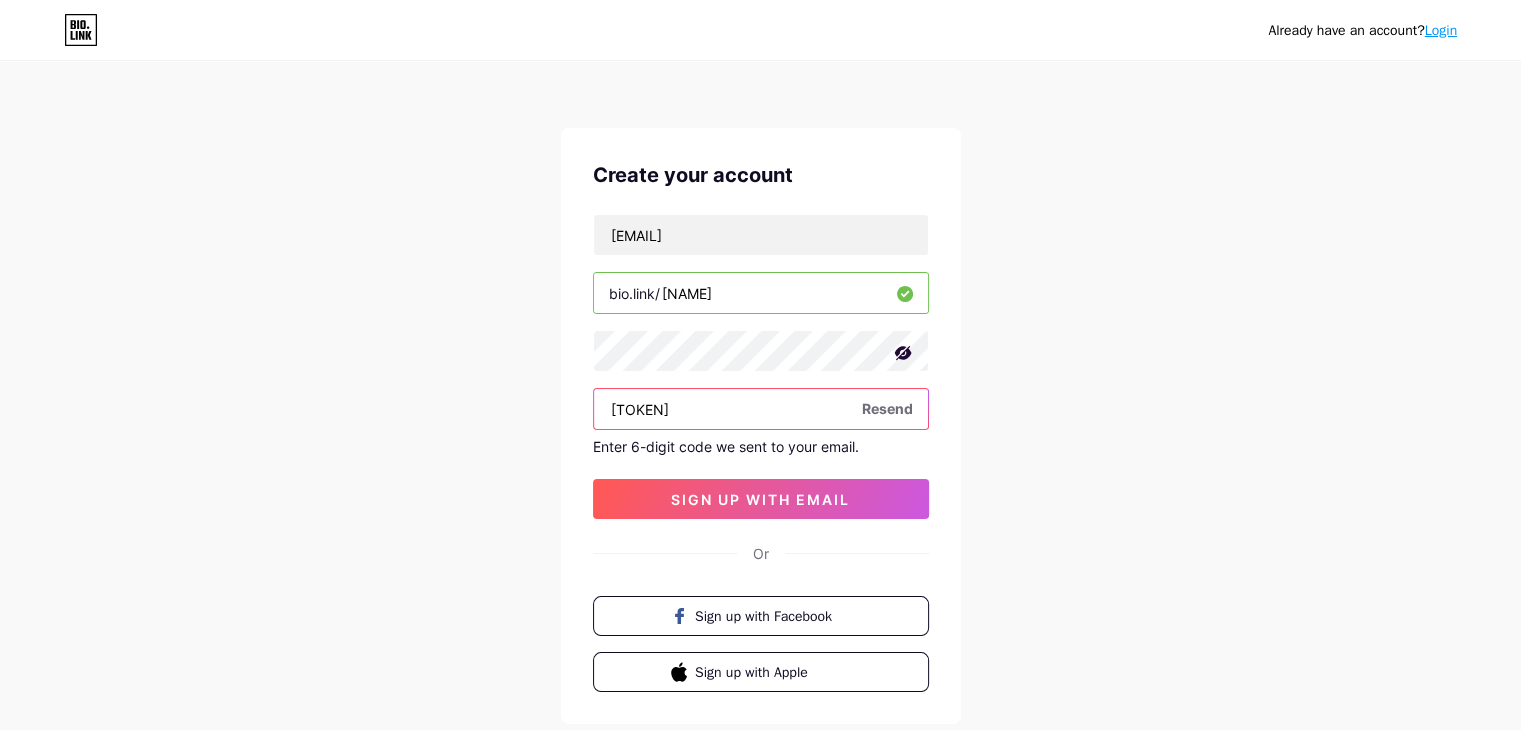 type on "[TOKEN]" 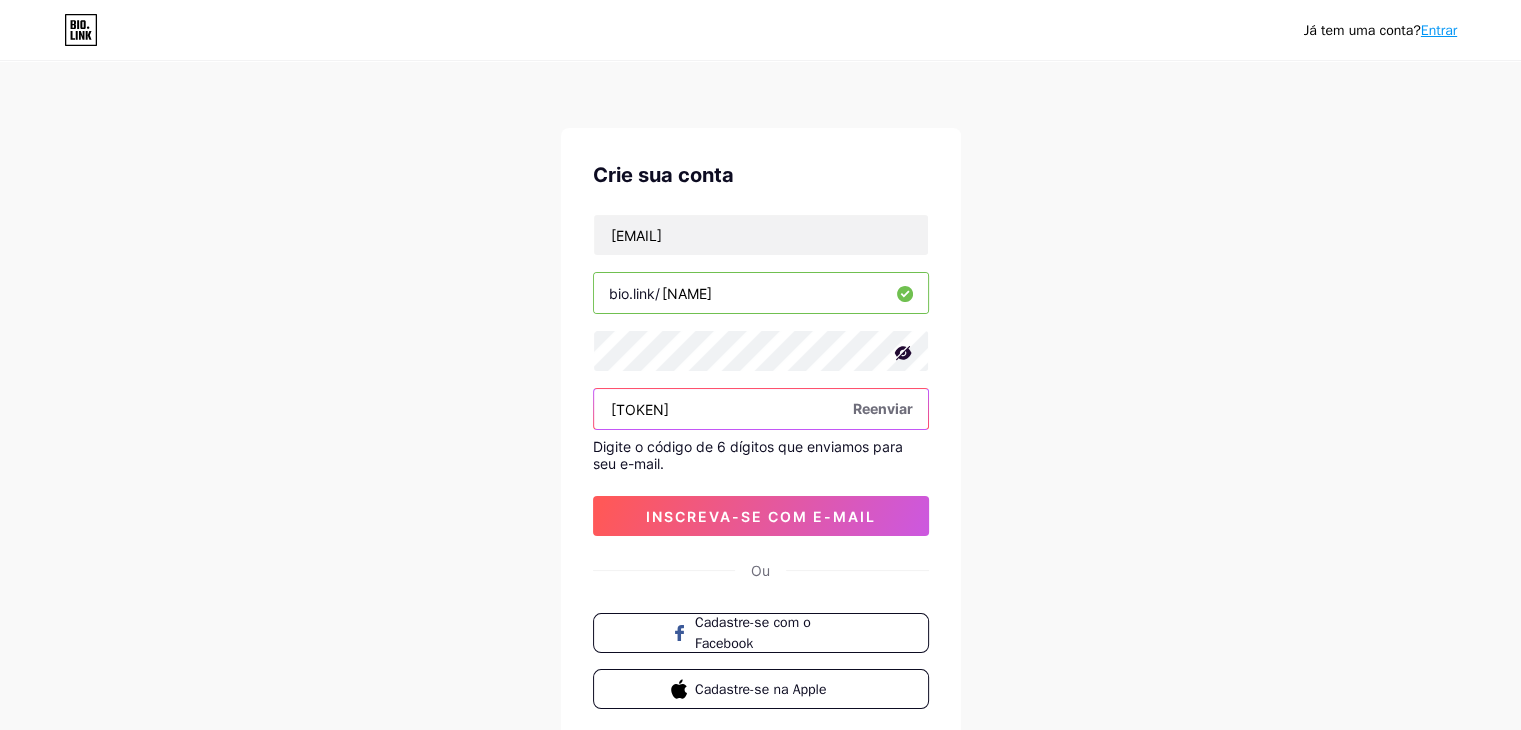 click on "[TOKEN]" at bounding box center [761, 409] 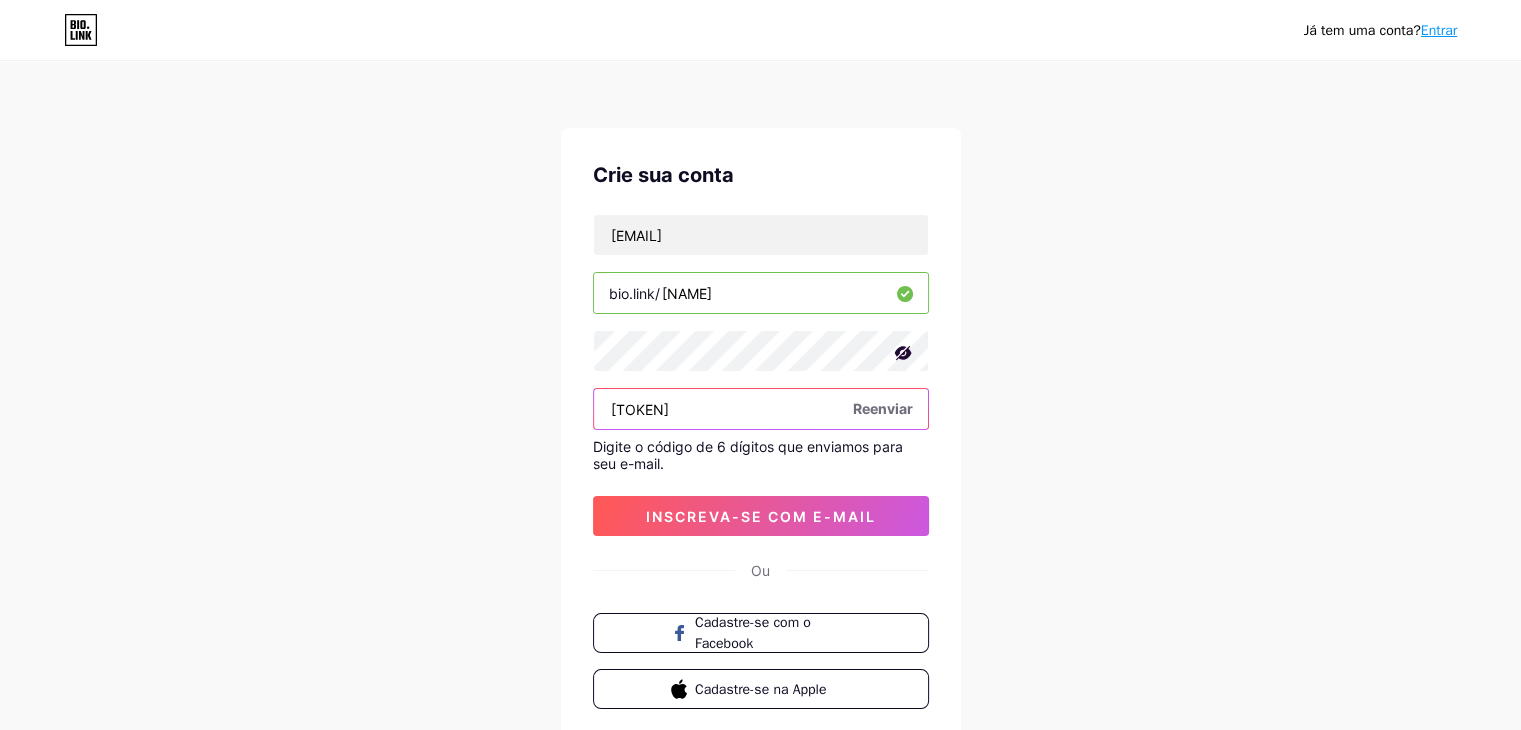 click on "[TOKEN]" at bounding box center [761, 409] 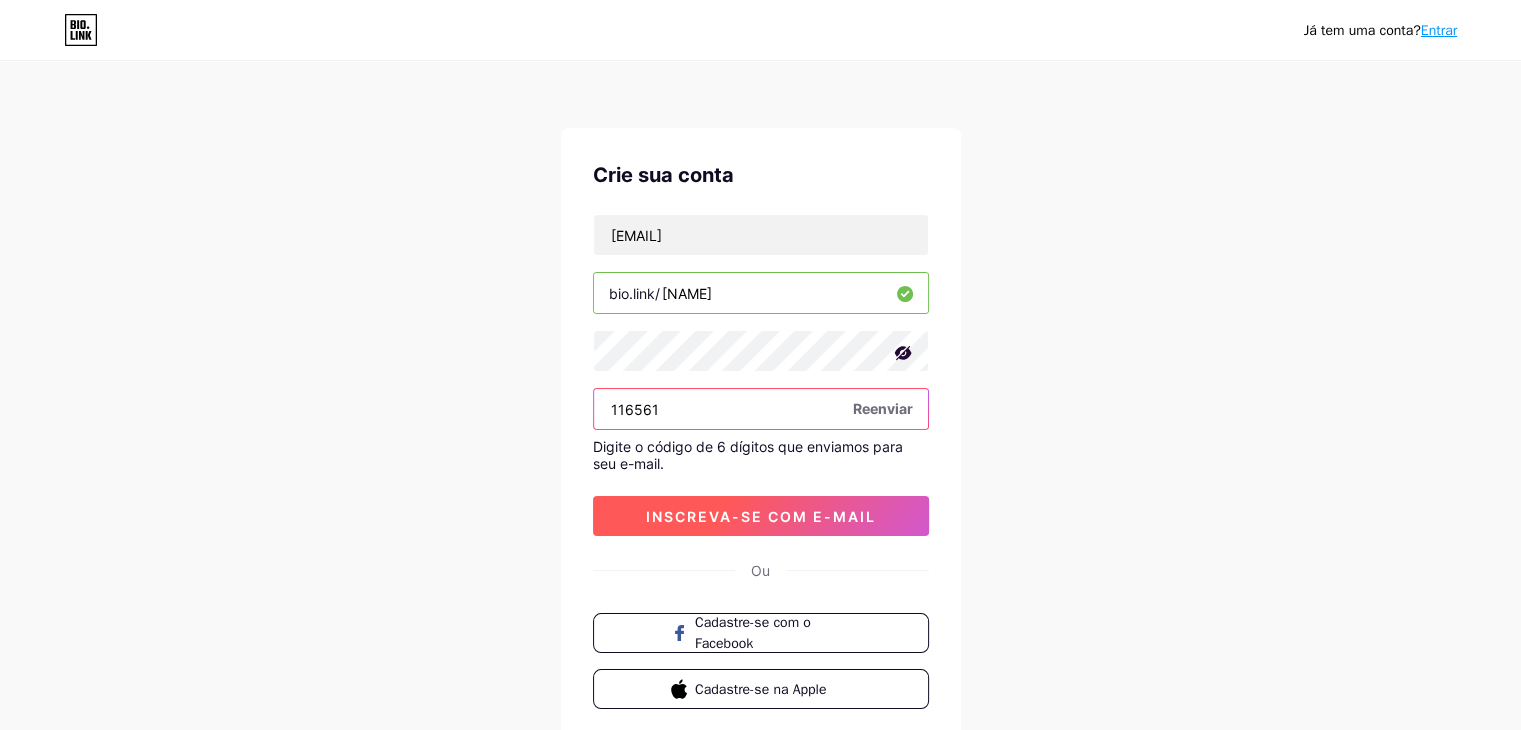 type on "116561" 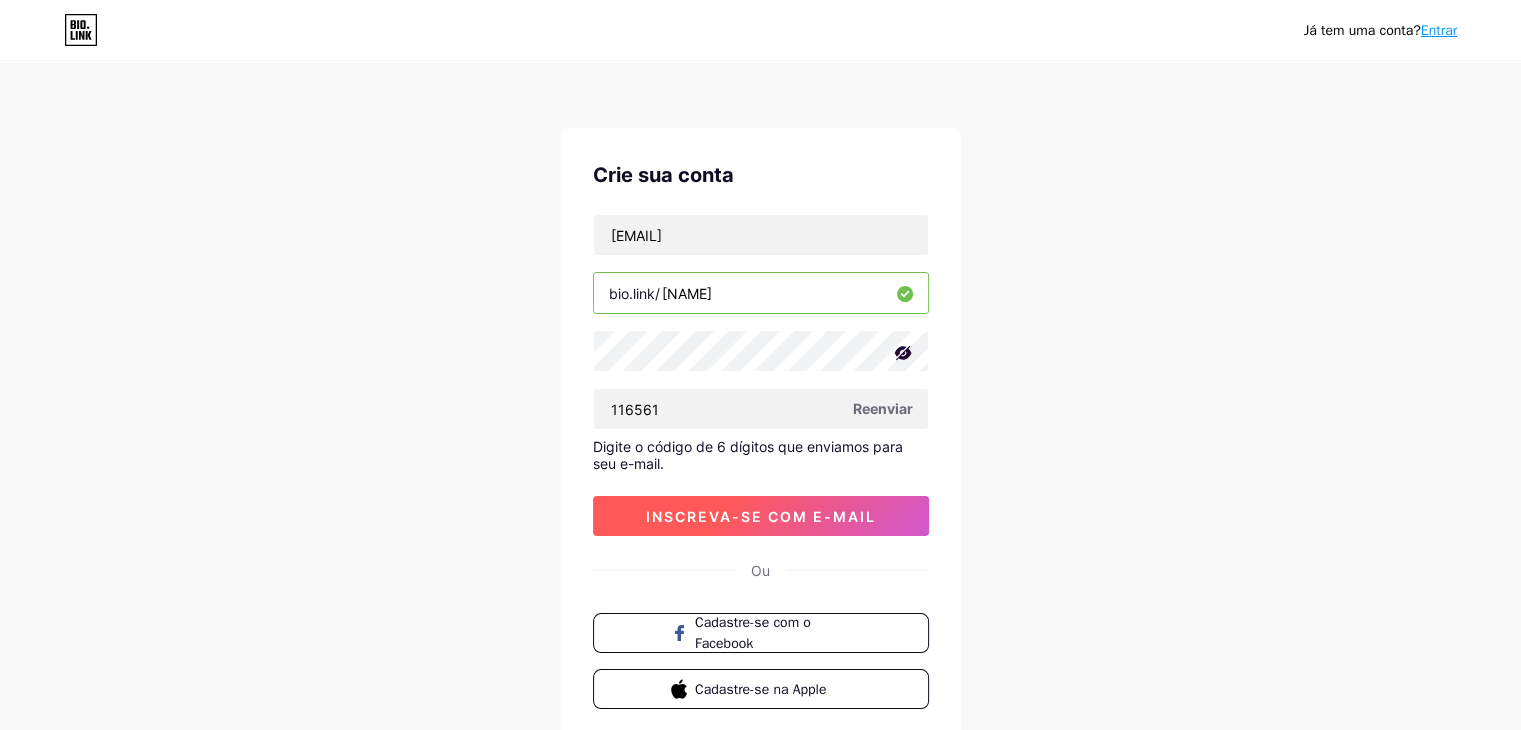 click on "inscreva-se com e-mail" at bounding box center [761, 516] 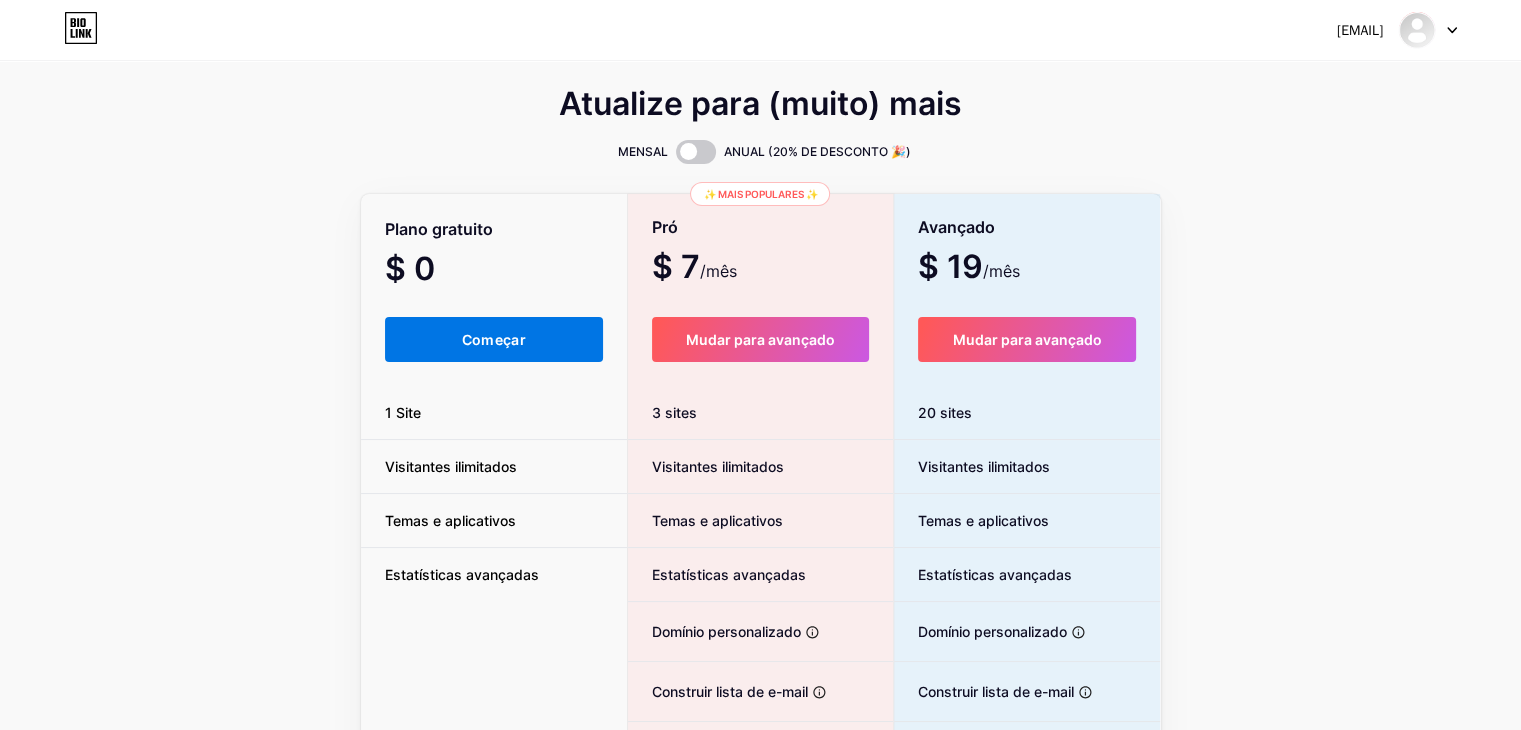 click on "Começar" at bounding box center (494, 339) 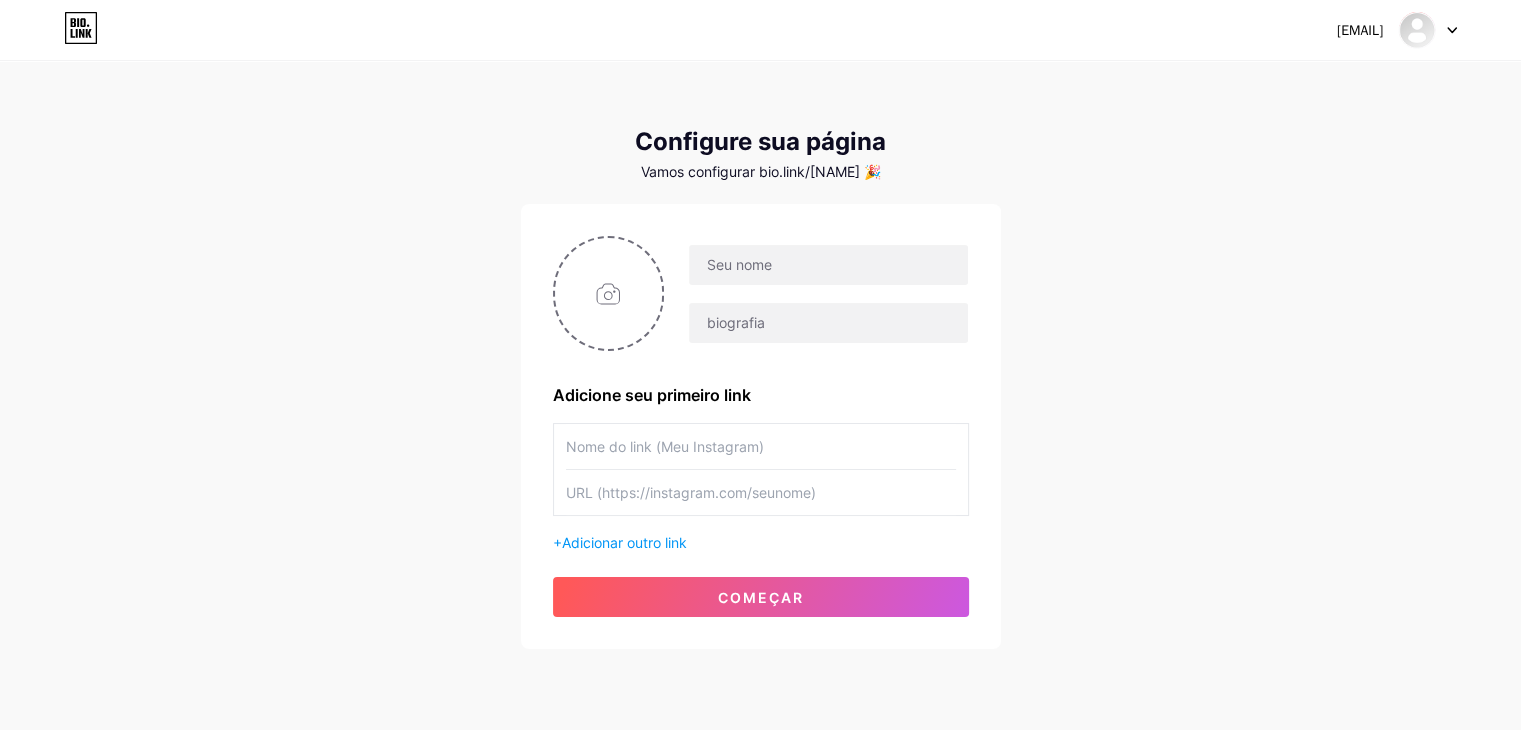 click at bounding box center (761, 446) 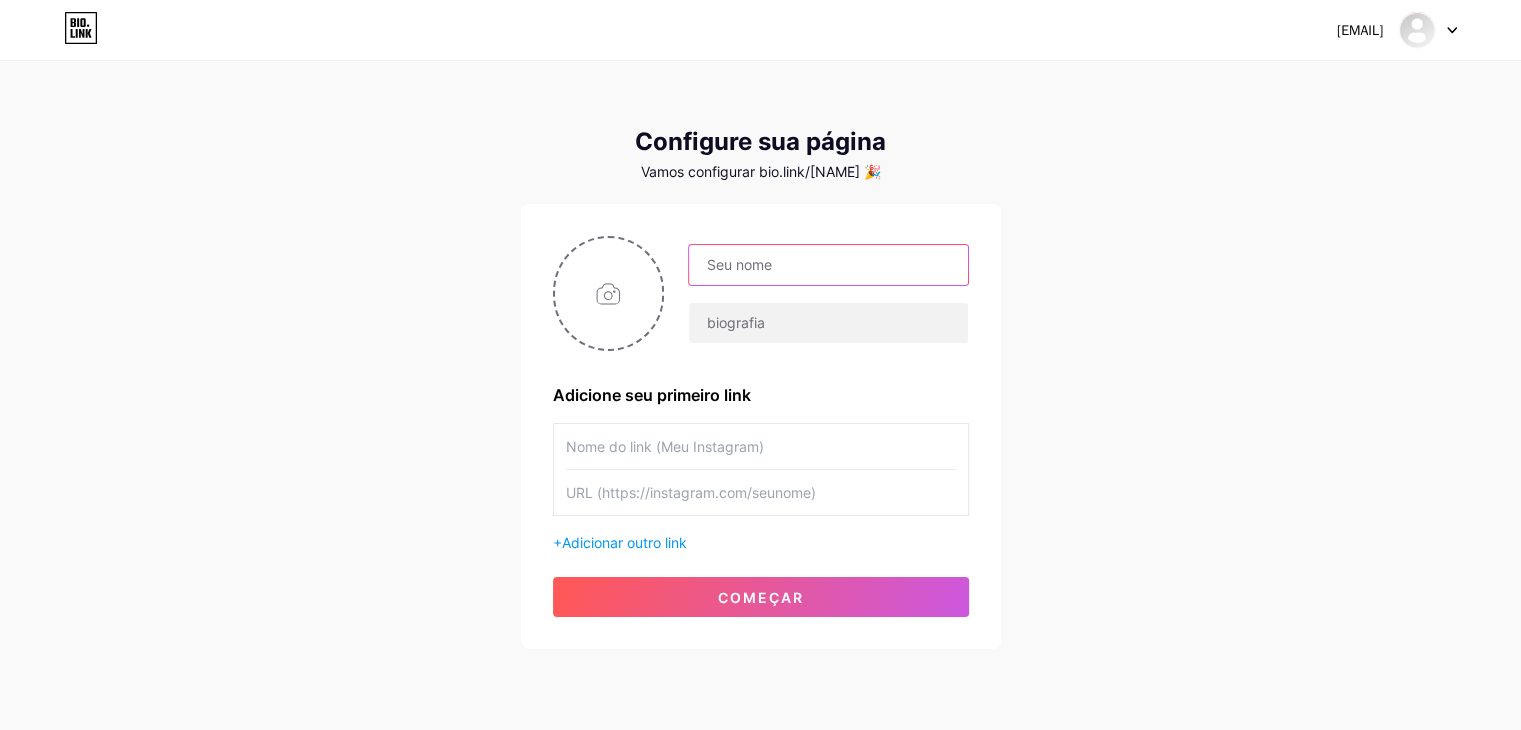 click at bounding box center (828, 265) 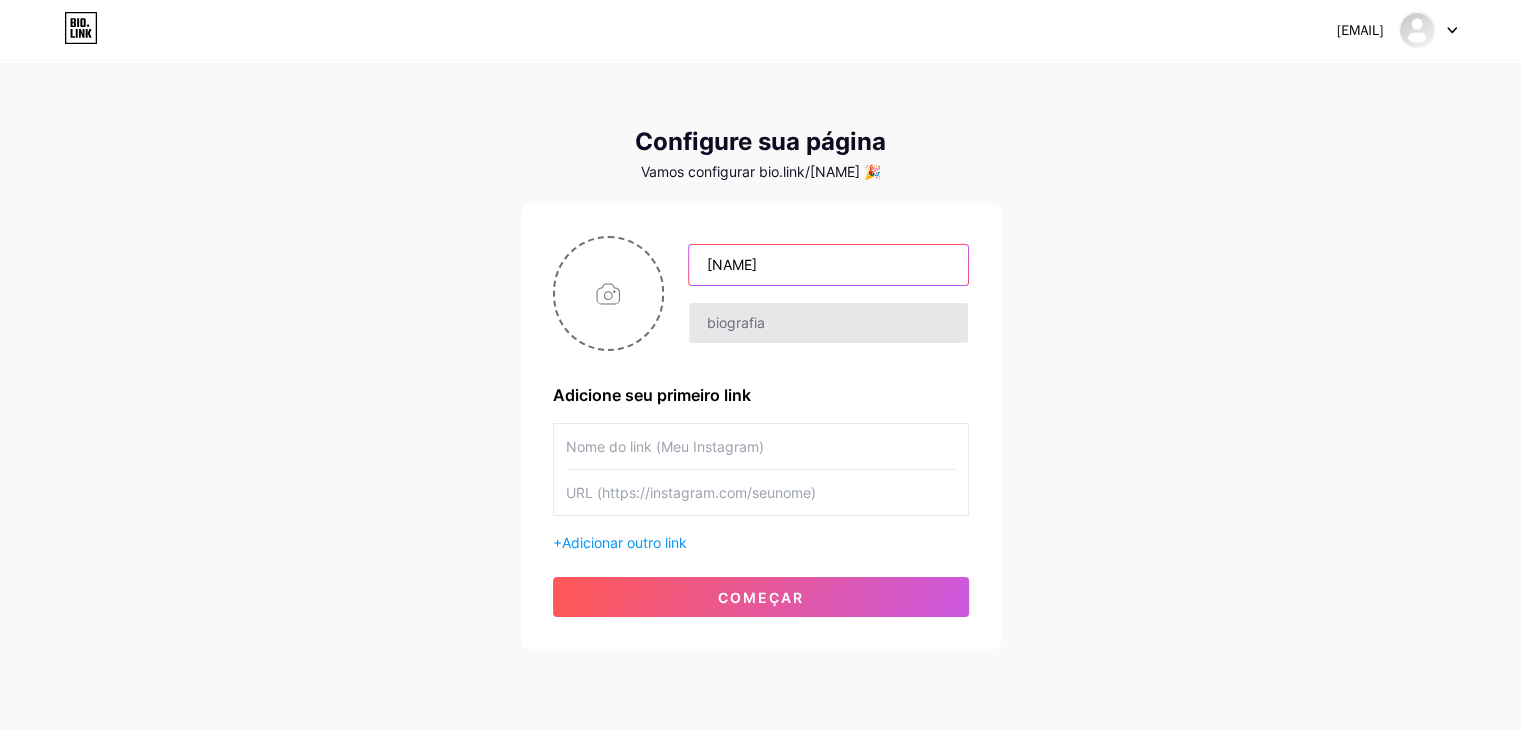 type on "[NAME]" 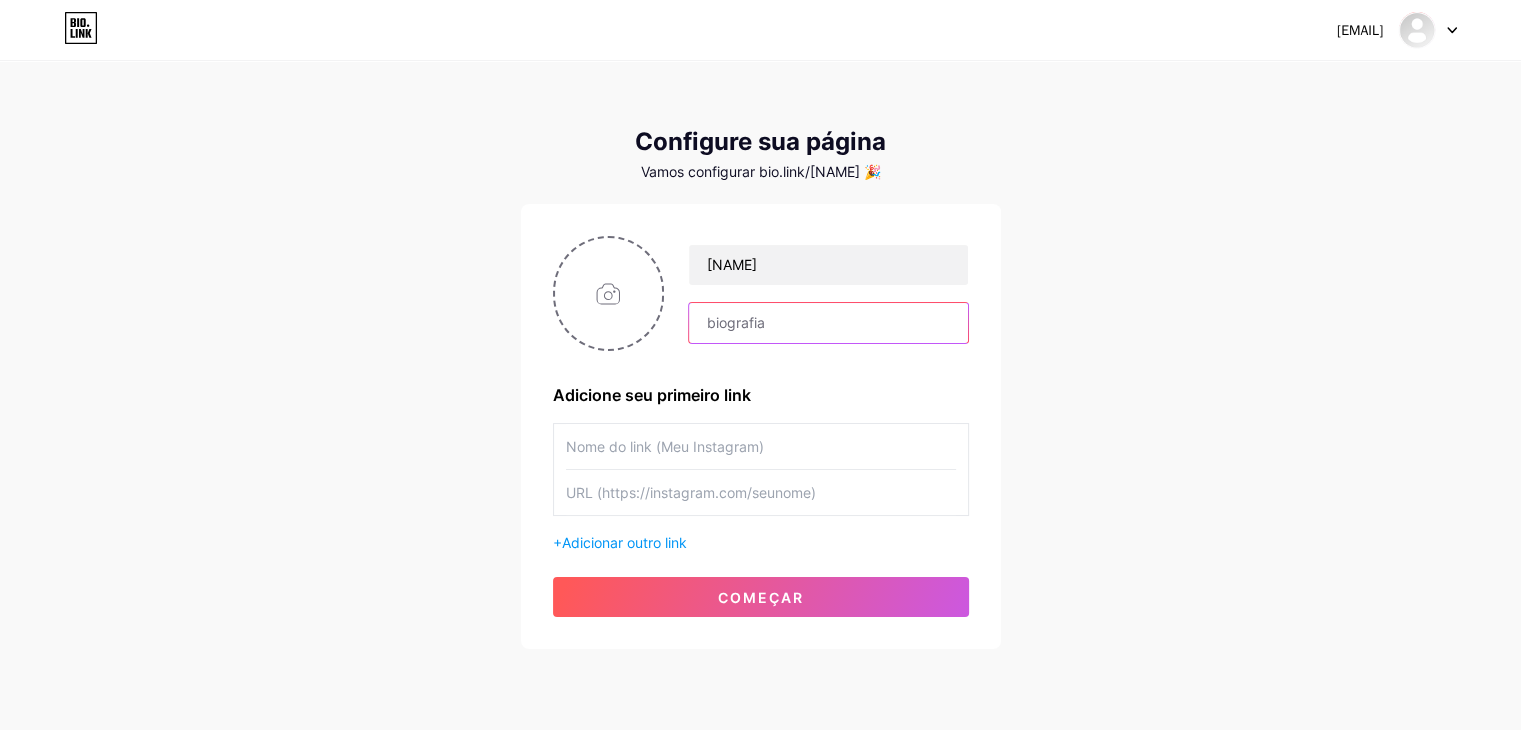 click at bounding box center (828, 323) 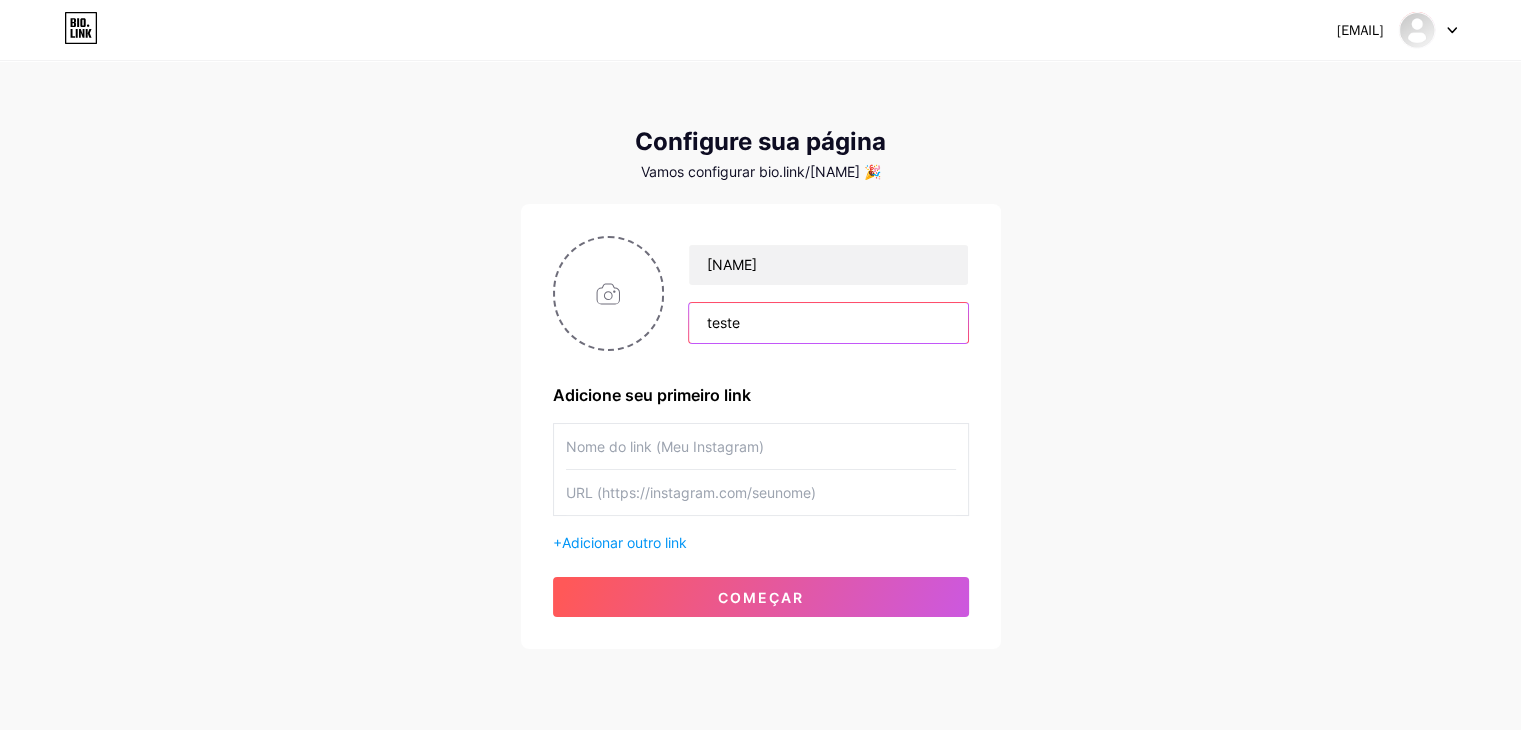 type on "teste" 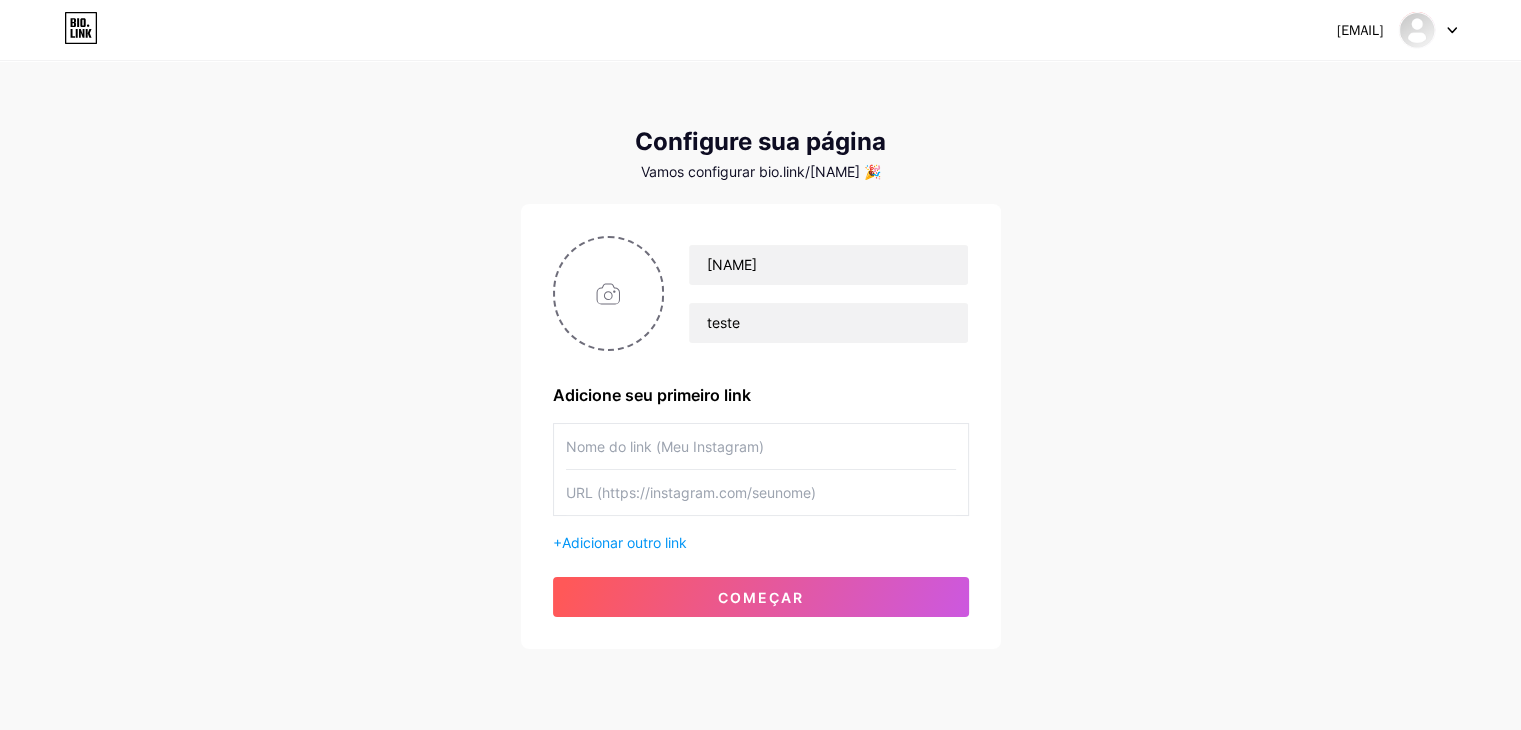 click at bounding box center [761, 446] 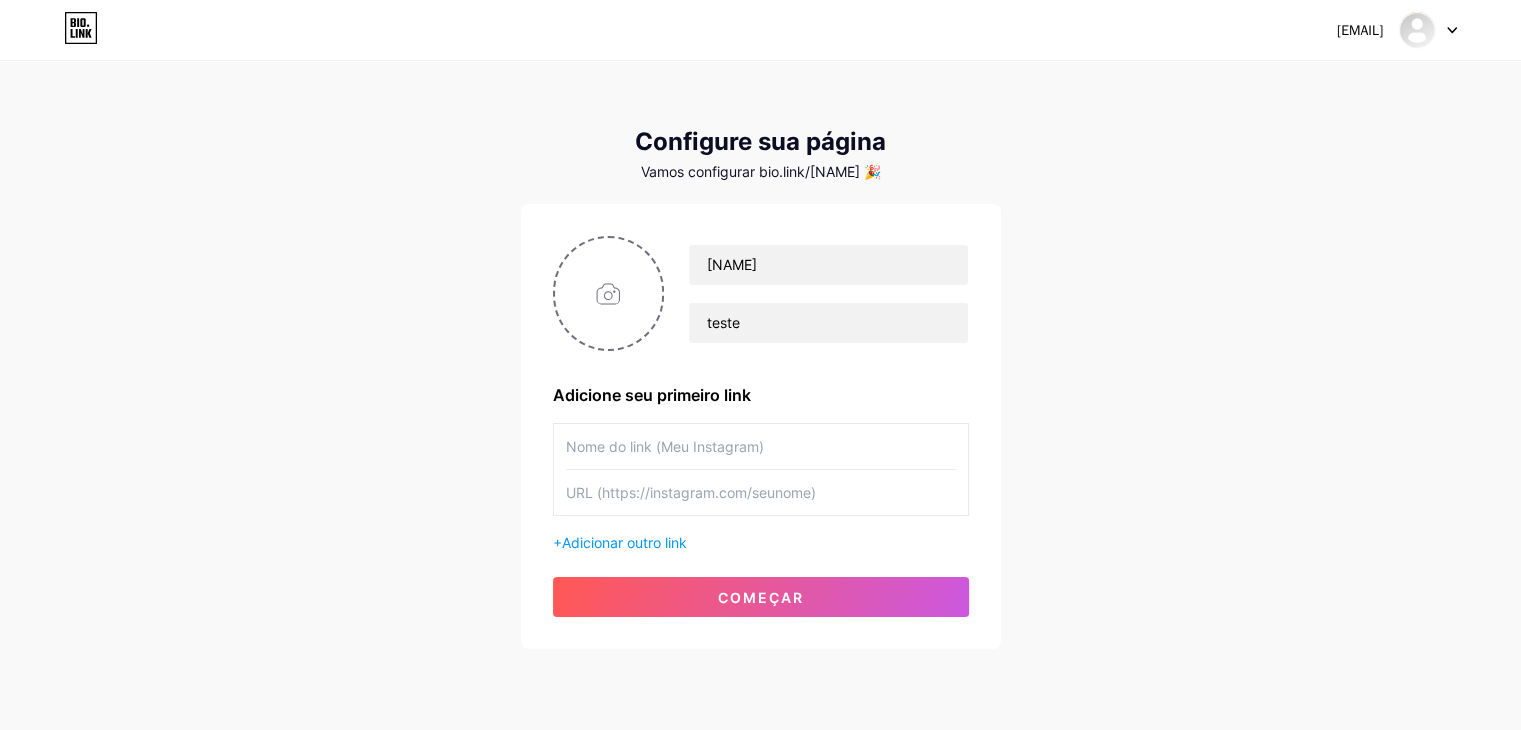 type on "h" 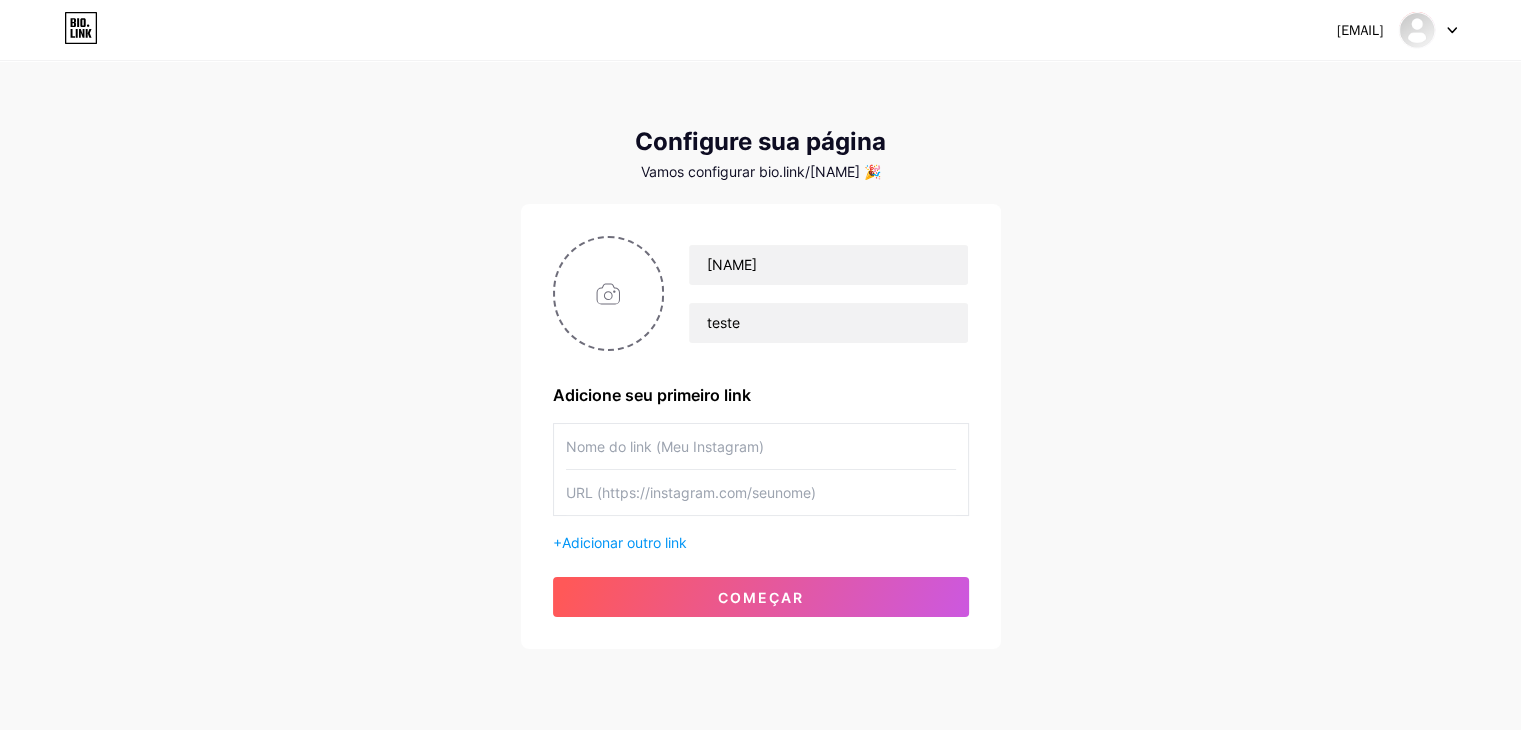 click at bounding box center [761, 492] 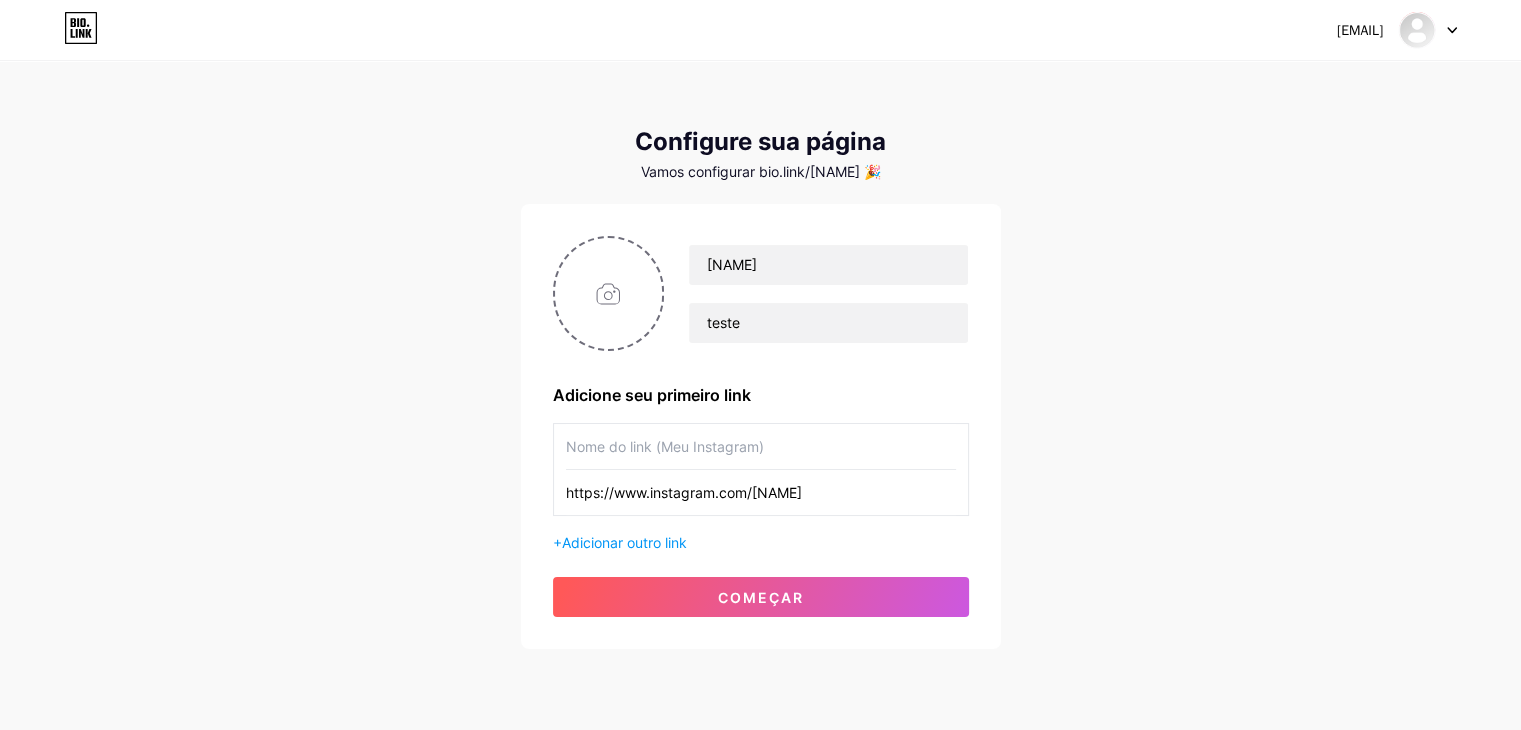 type on "https://www.instagram.com/[NAME]" 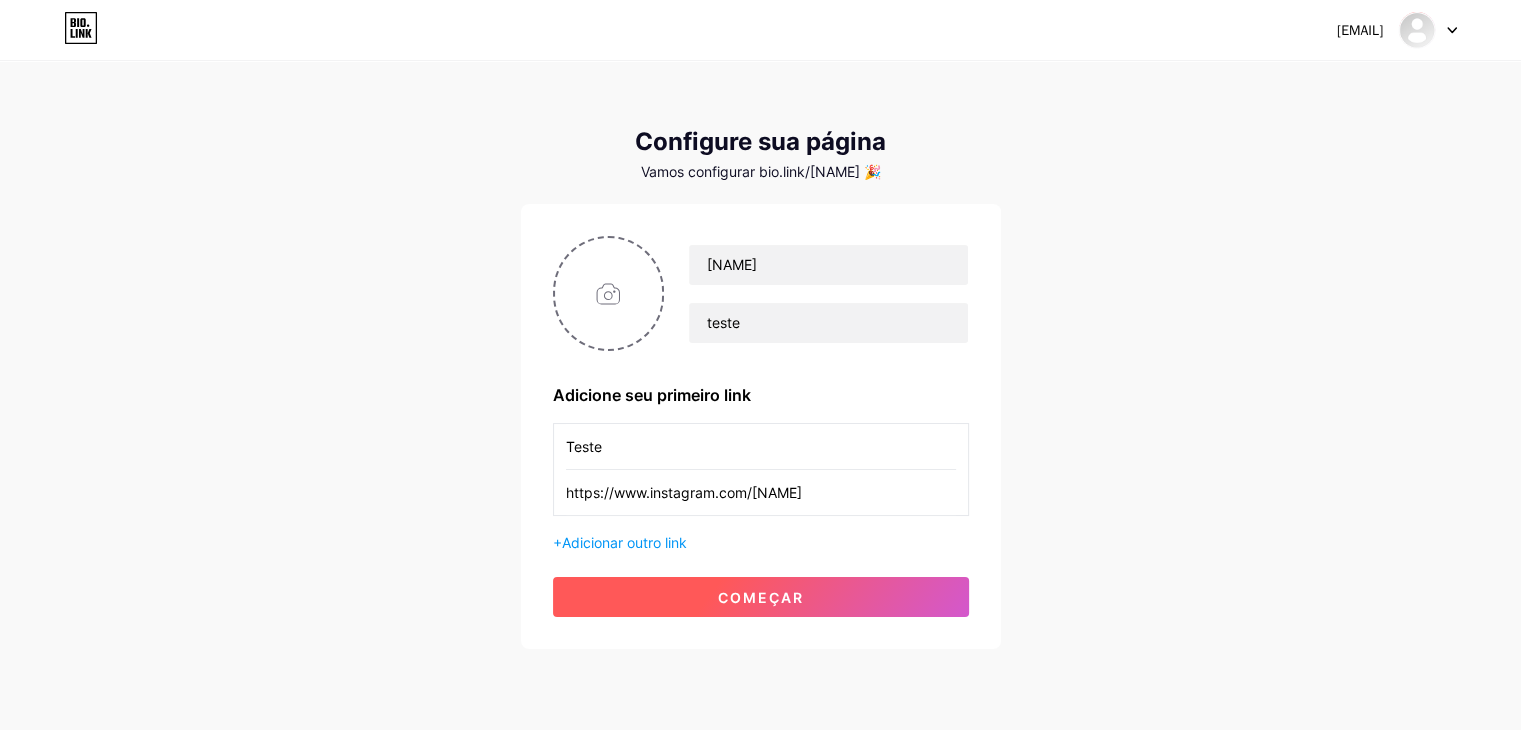 type on "Teste" 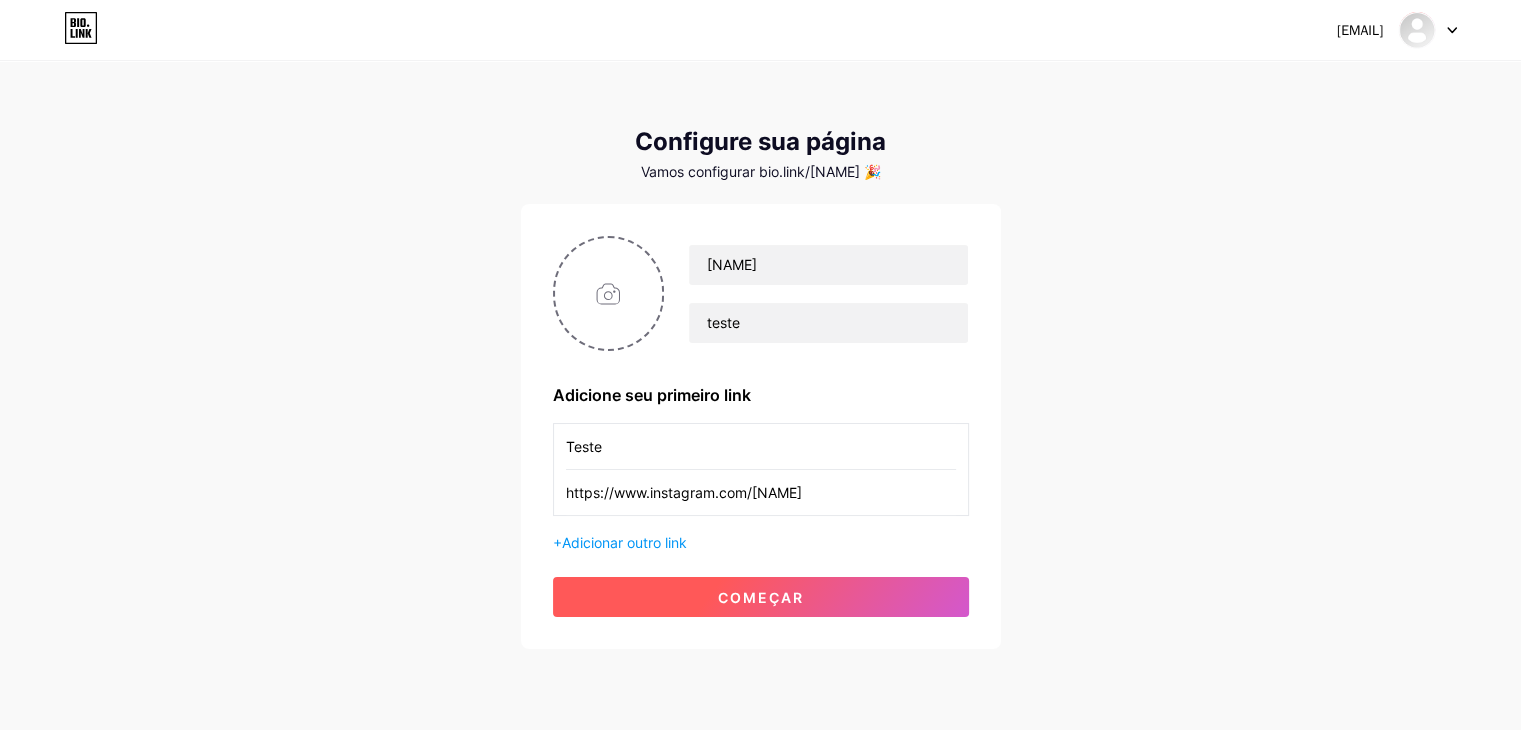 click on "começar" at bounding box center (761, 597) 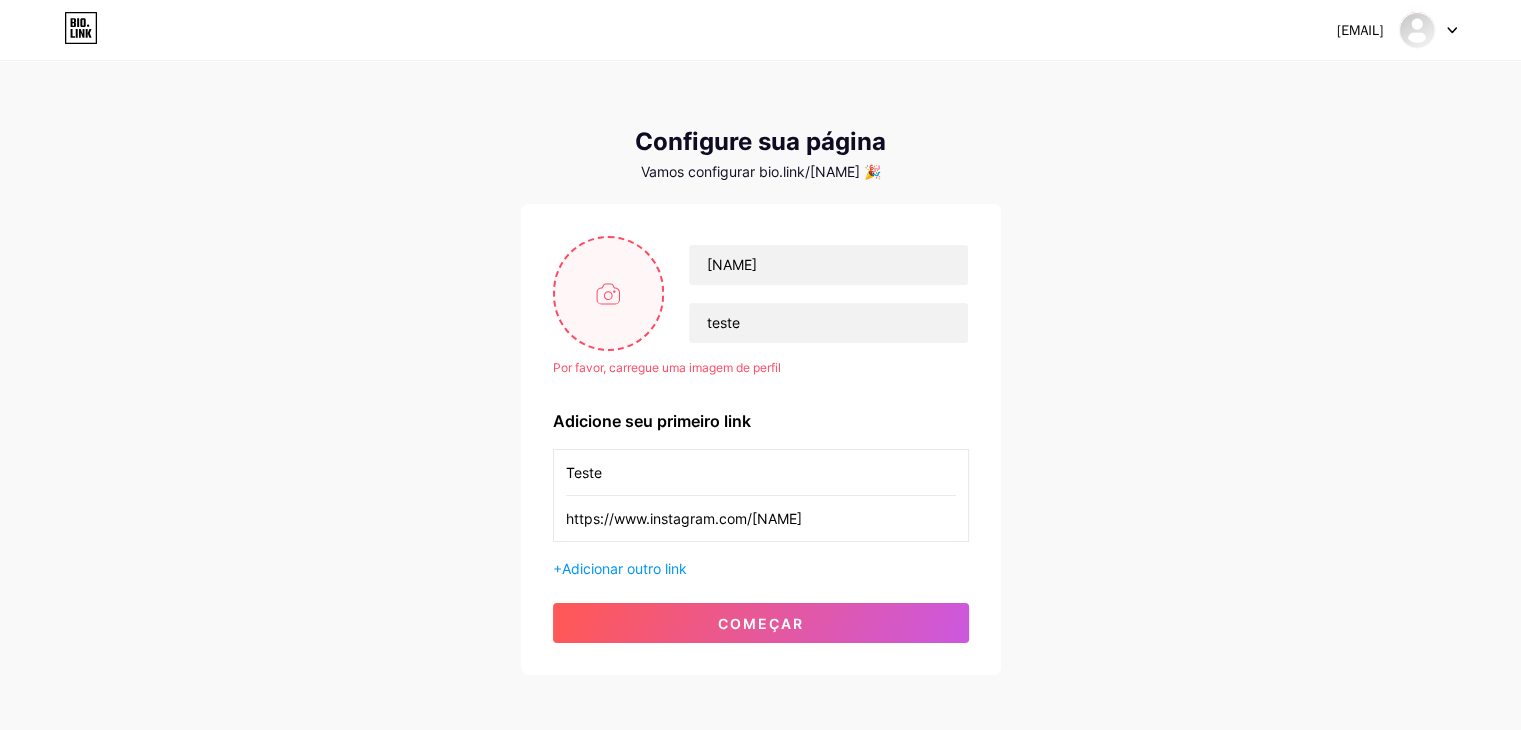 click at bounding box center (609, 293) 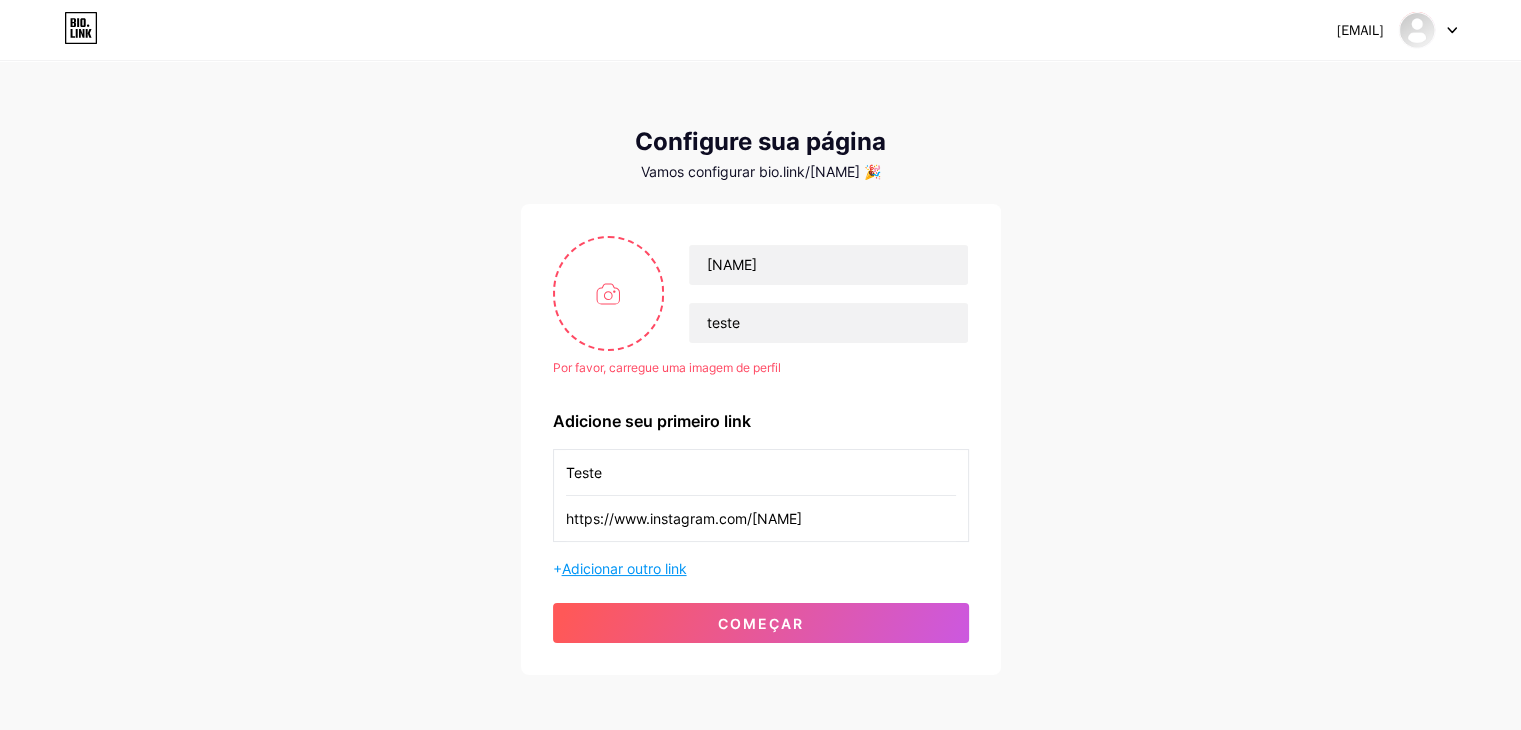 click on "Adicionar outro link" at bounding box center (624, 568) 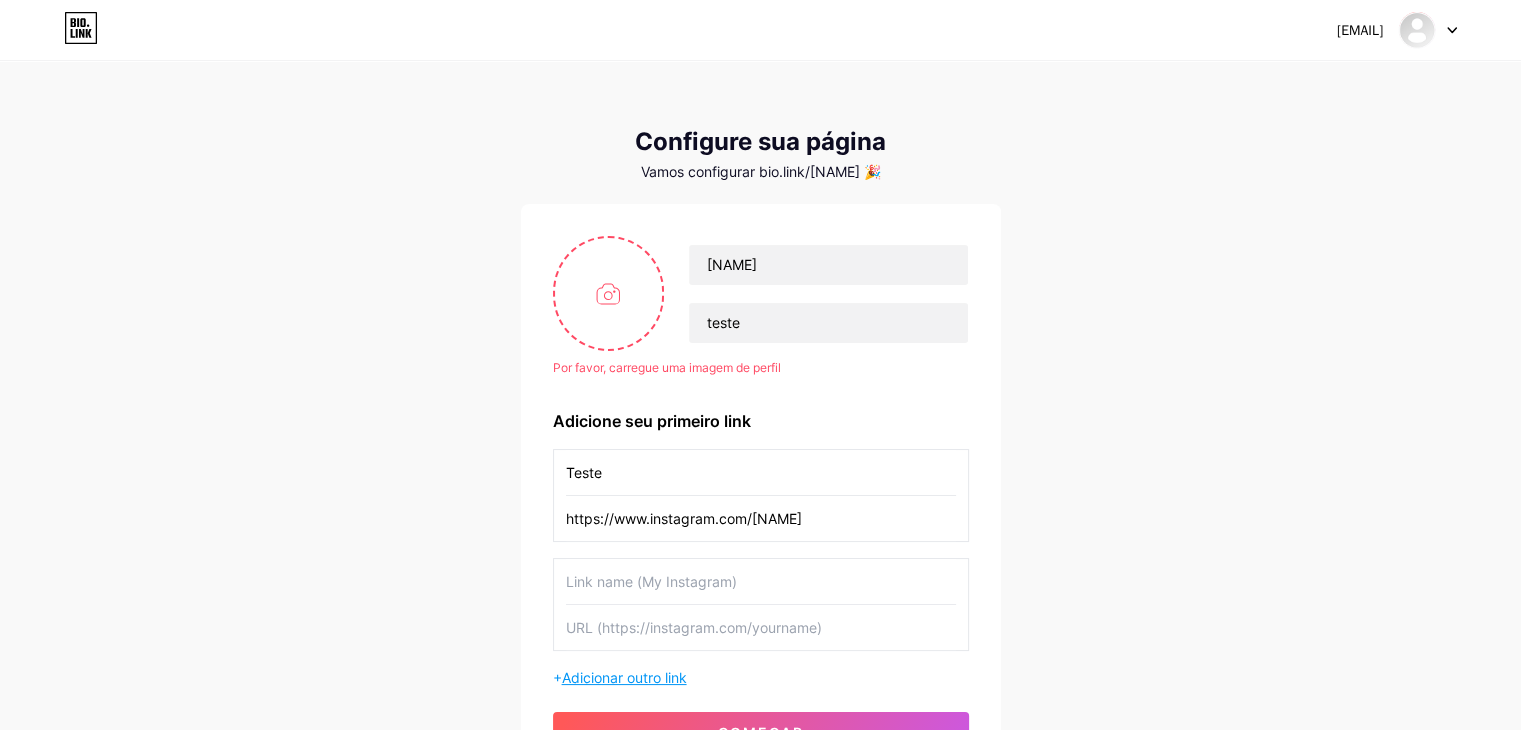 scroll, scrollTop: 197, scrollLeft: 0, axis: vertical 